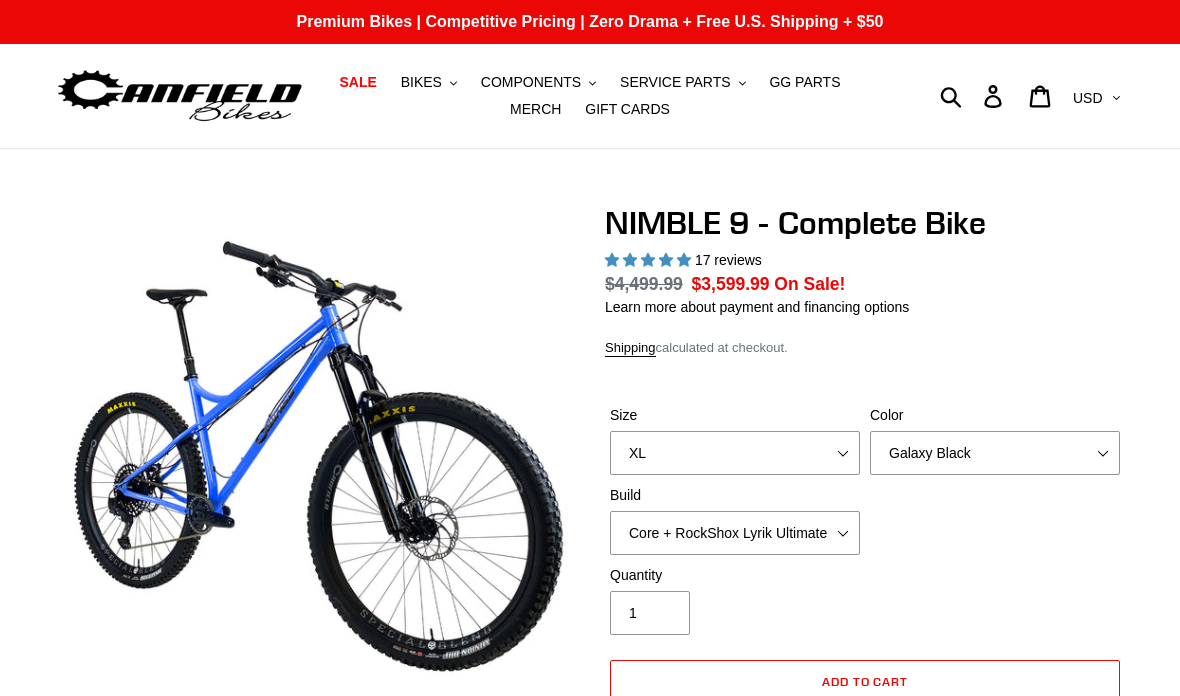 select on "highest-rating" 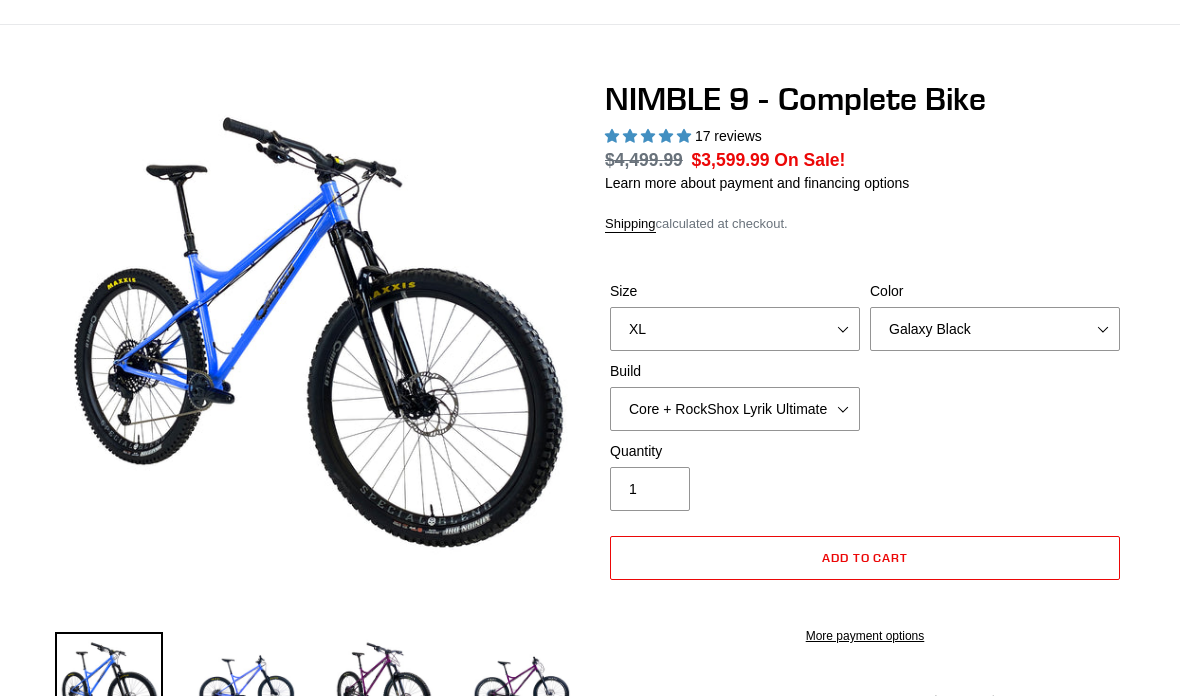 scroll, scrollTop: 0, scrollLeft: 0, axis: both 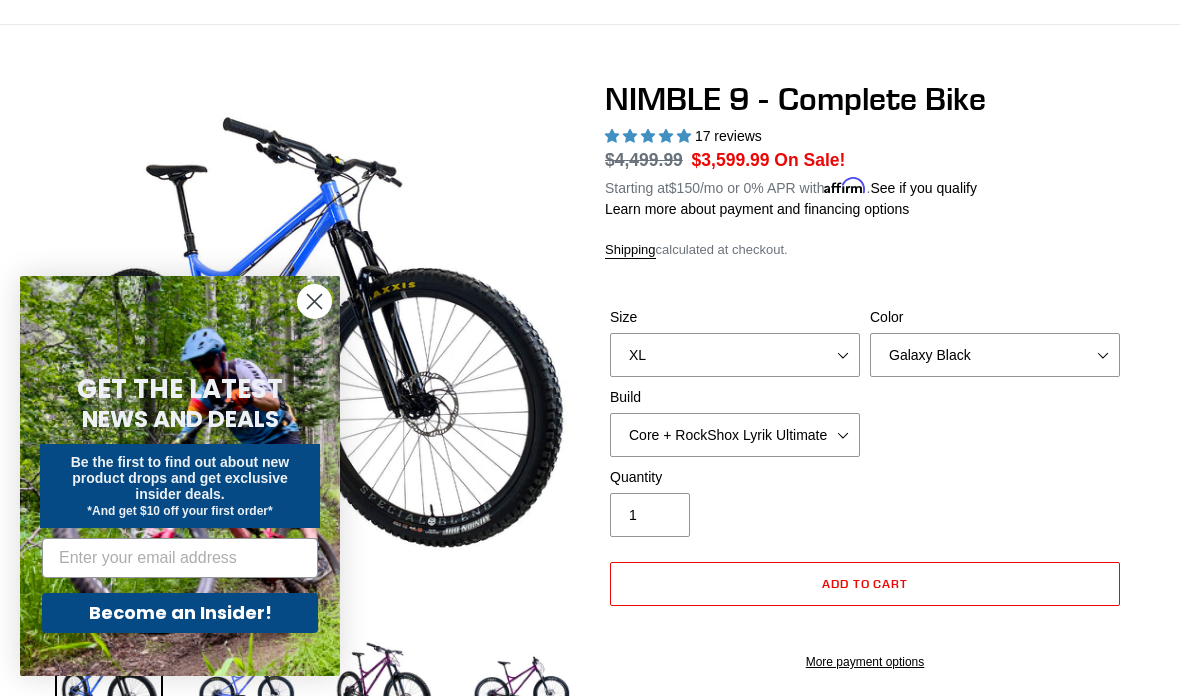 click 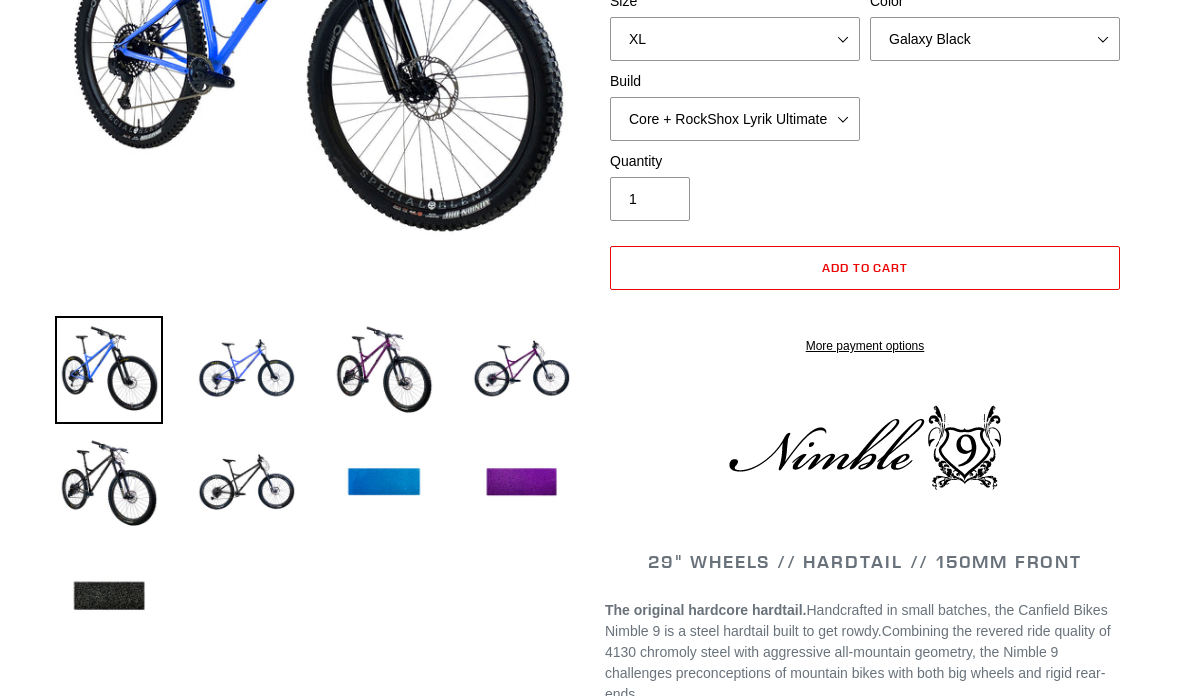 scroll, scrollTop: 440, scrollLeft: 0, axis: vertical 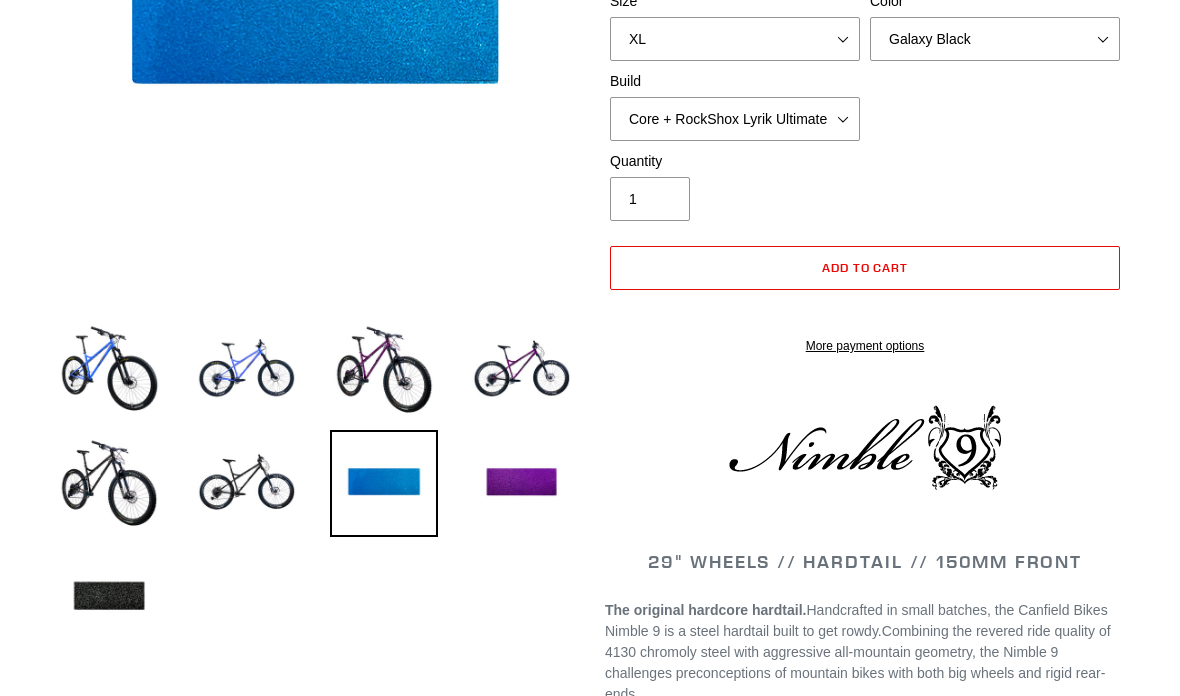 click at bounding box center (522, 484) 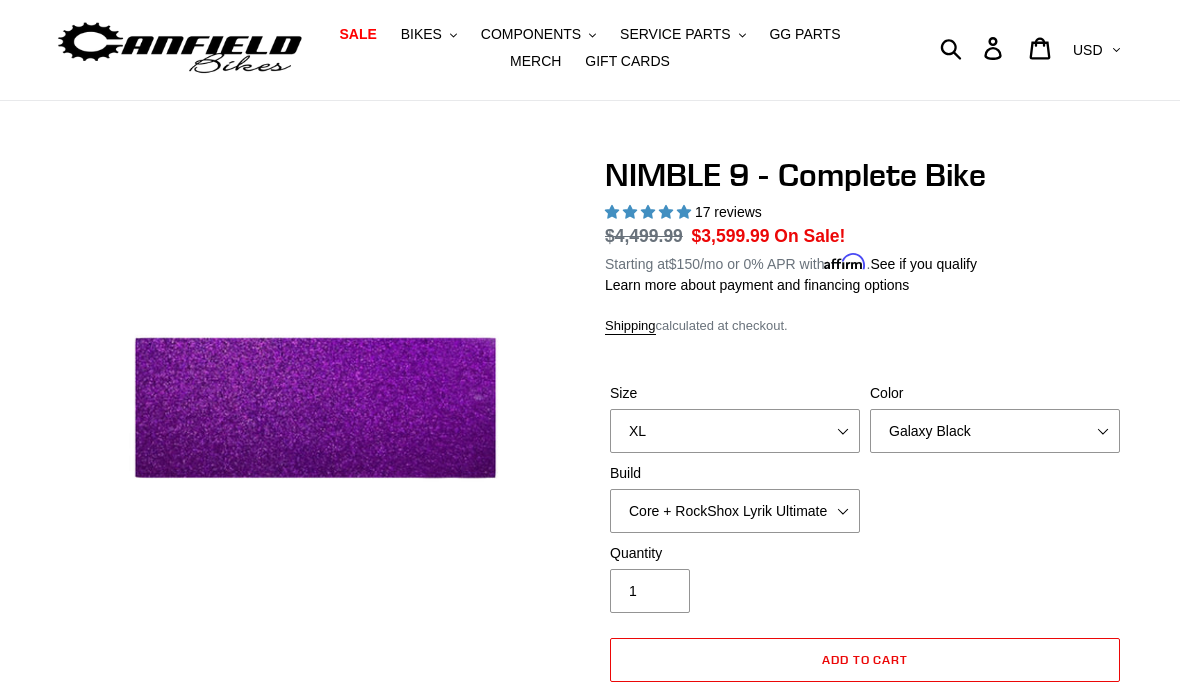 scroll, scrollTop: 0, scrollLeft: 0, axis: both 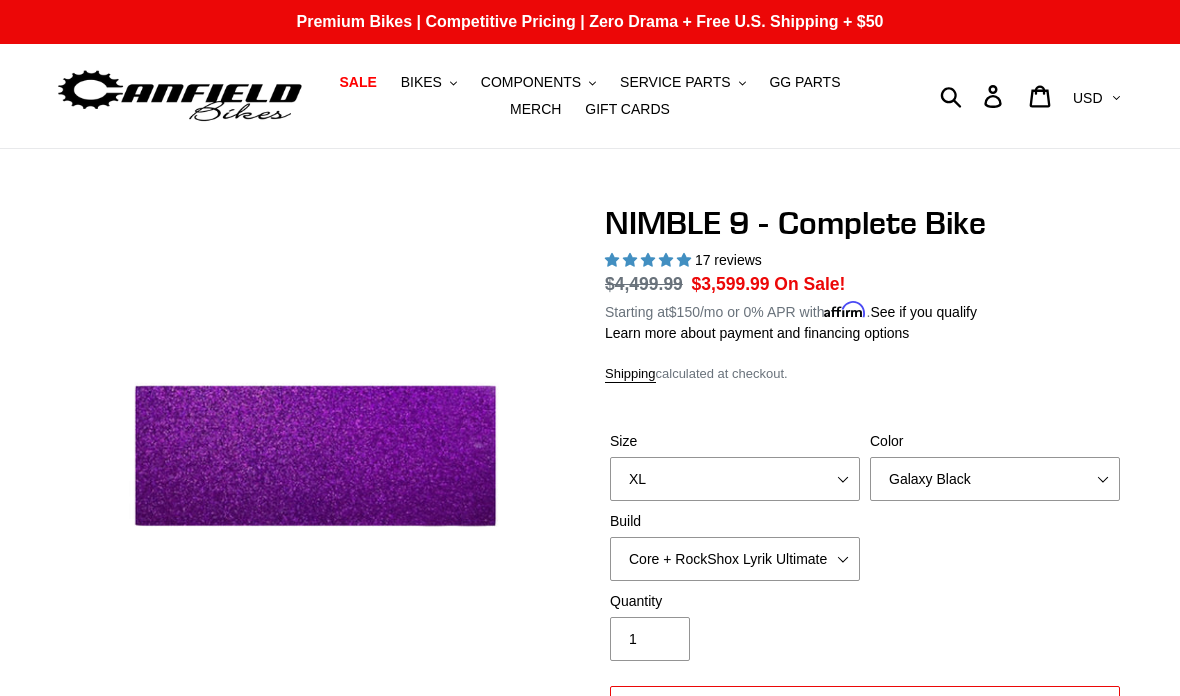 click on "BIKES" at bounding box center [421, 82] 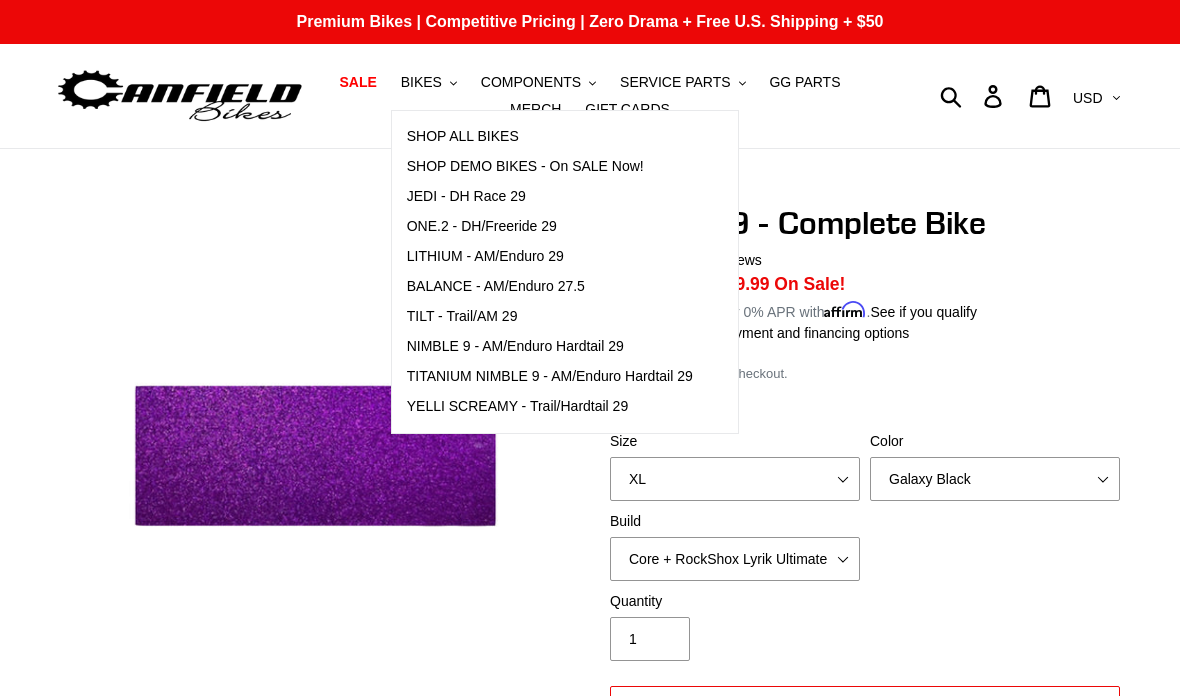 click on "SHOP ALL BIKES" at bounding box center [463, 136] 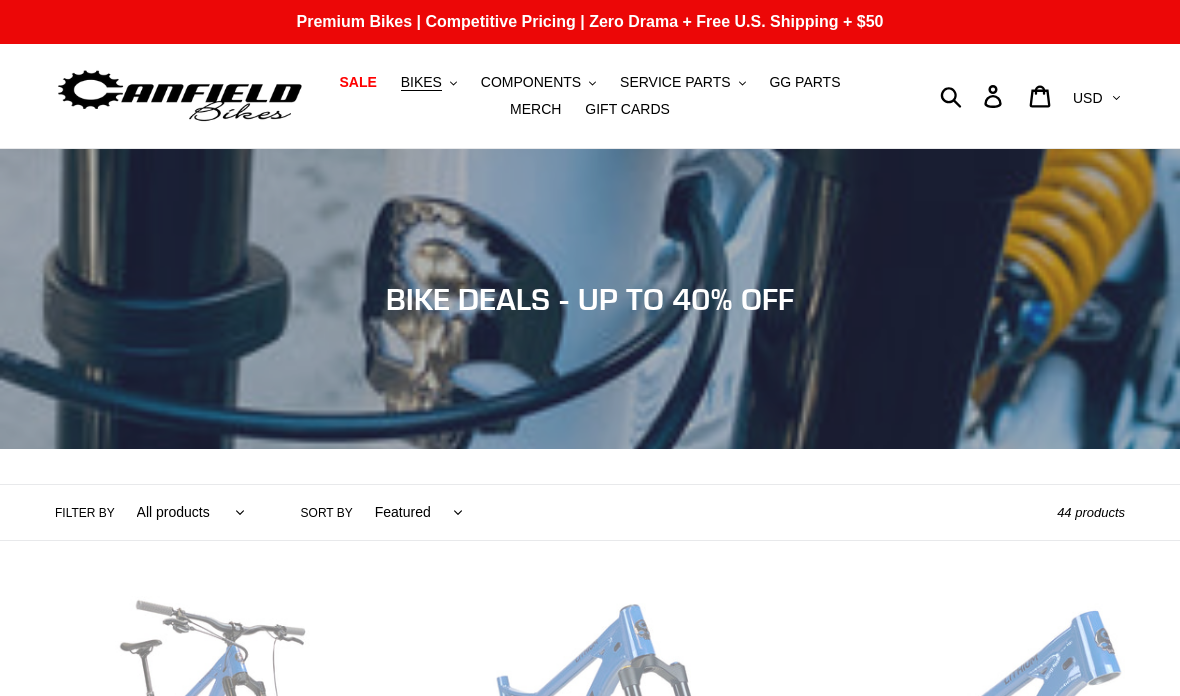 scroll, scrollTop: 0, scrollLeft: 0, axis: both 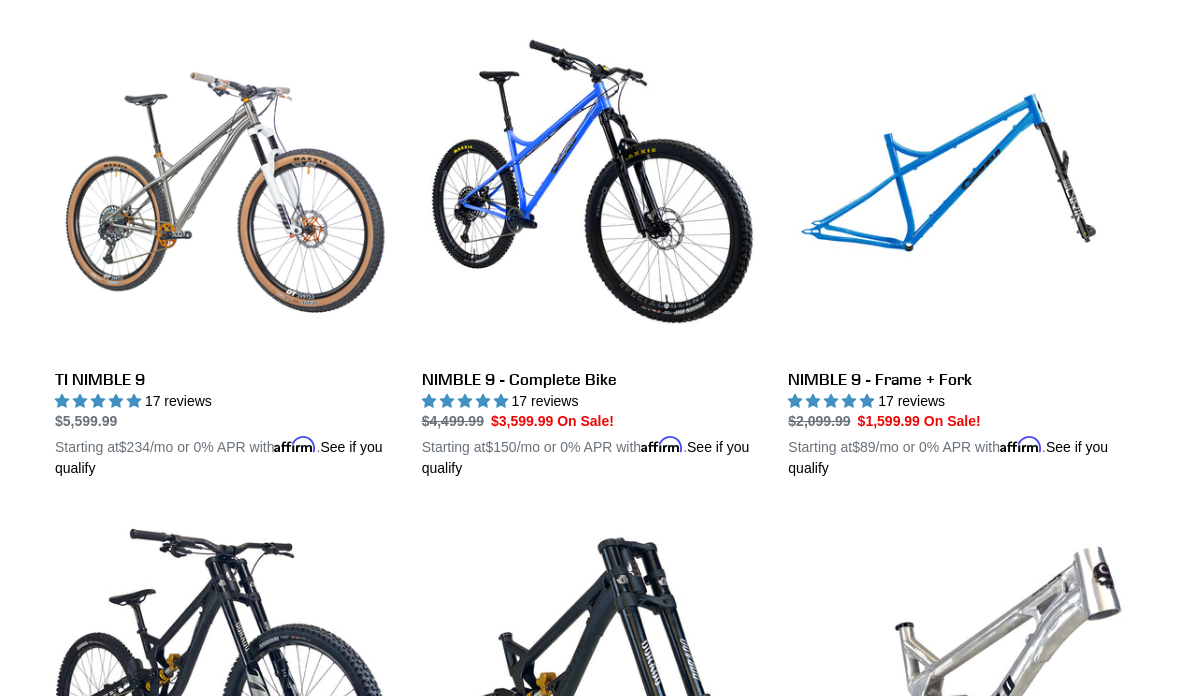 click on "TI NIMBLE 9" at bounding box center (223, 248) 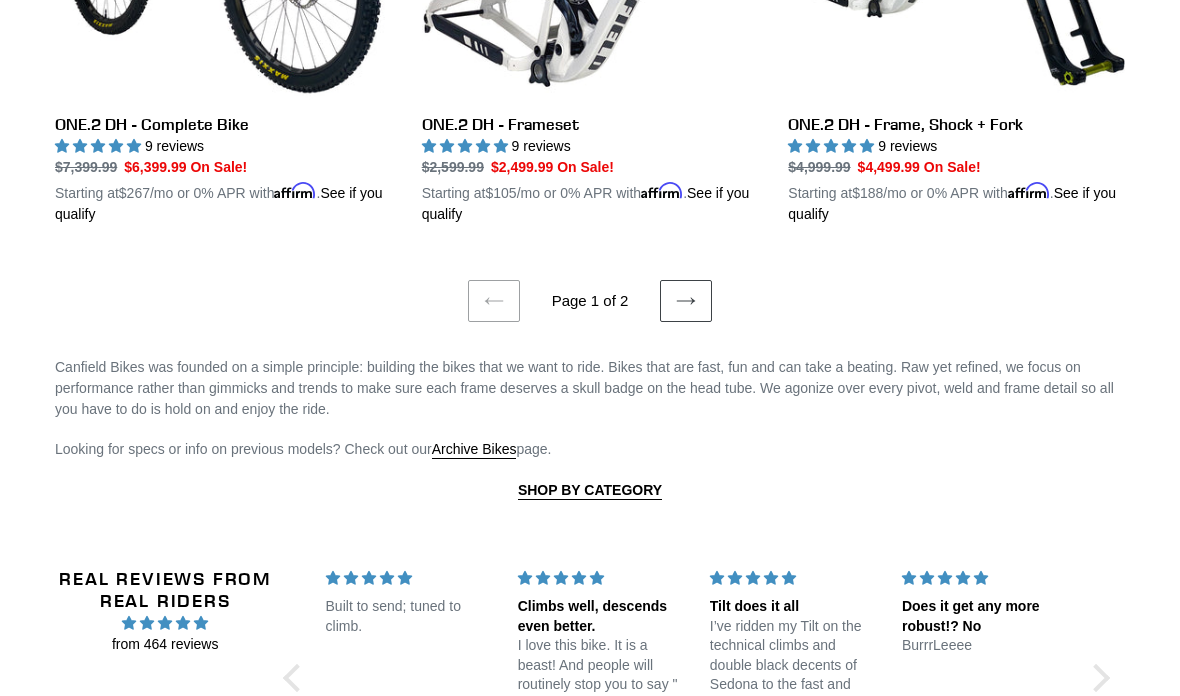 scroll, scrollTop: 4306, scrollLeft: 0, axis: vertical 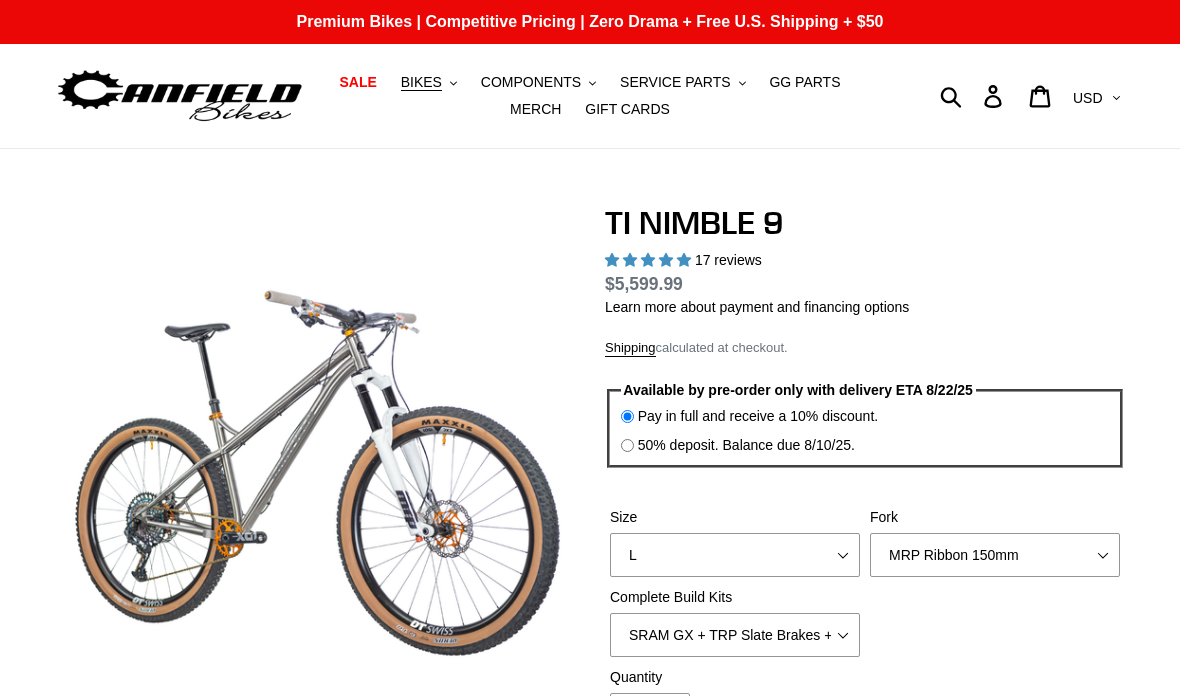 select on "highest-rating" 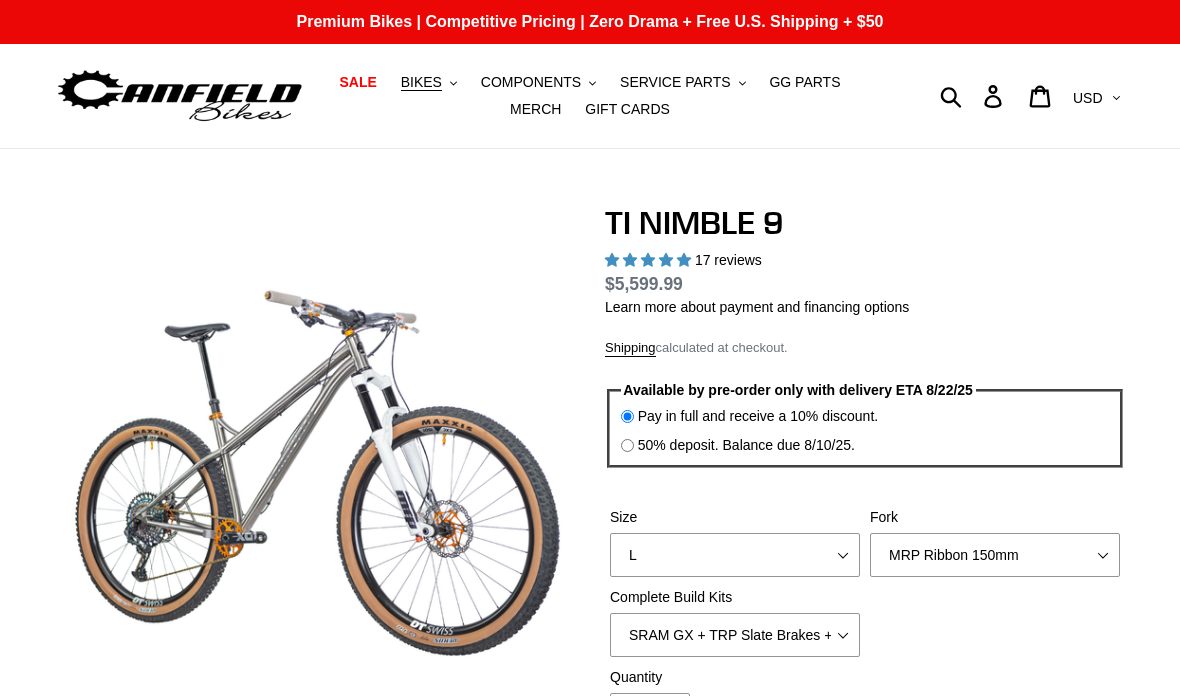 scroll, scrollTop: 0, scrollLeft: 0, axis: both 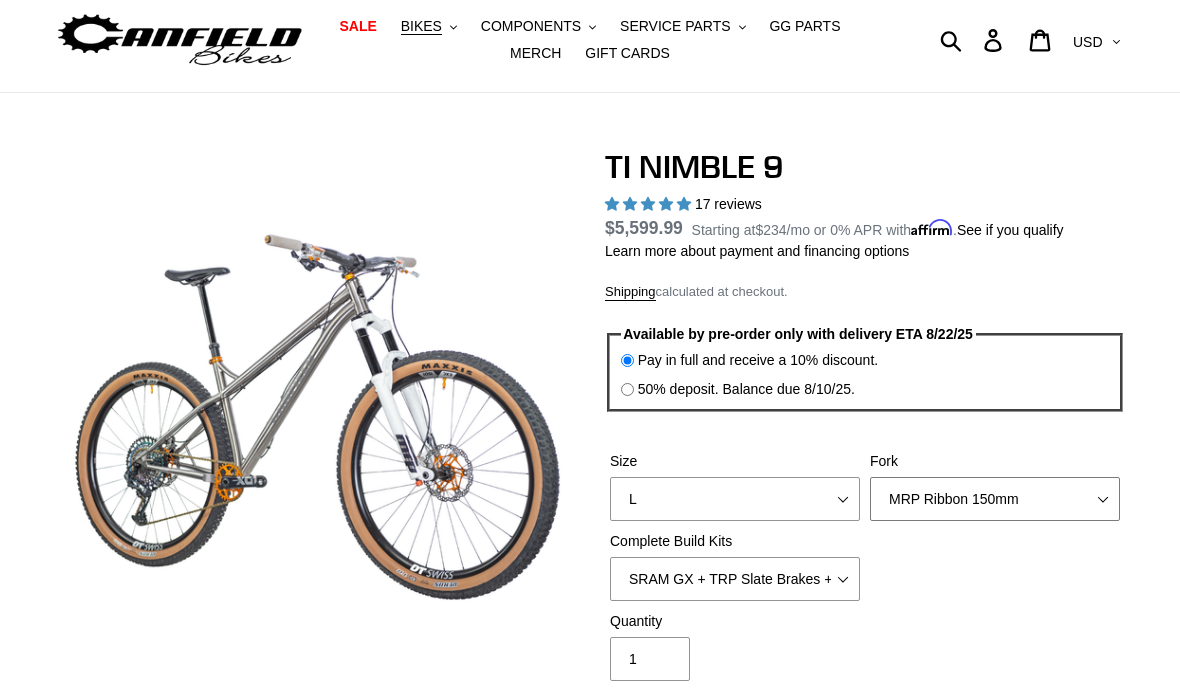click on "MRP Ribbon 150mm
RockShox Lyrik 150mm
Fox Factory 36 150mm
Cane Creek Helm 150mm
Fork - None" at bounding box center [995, 499] 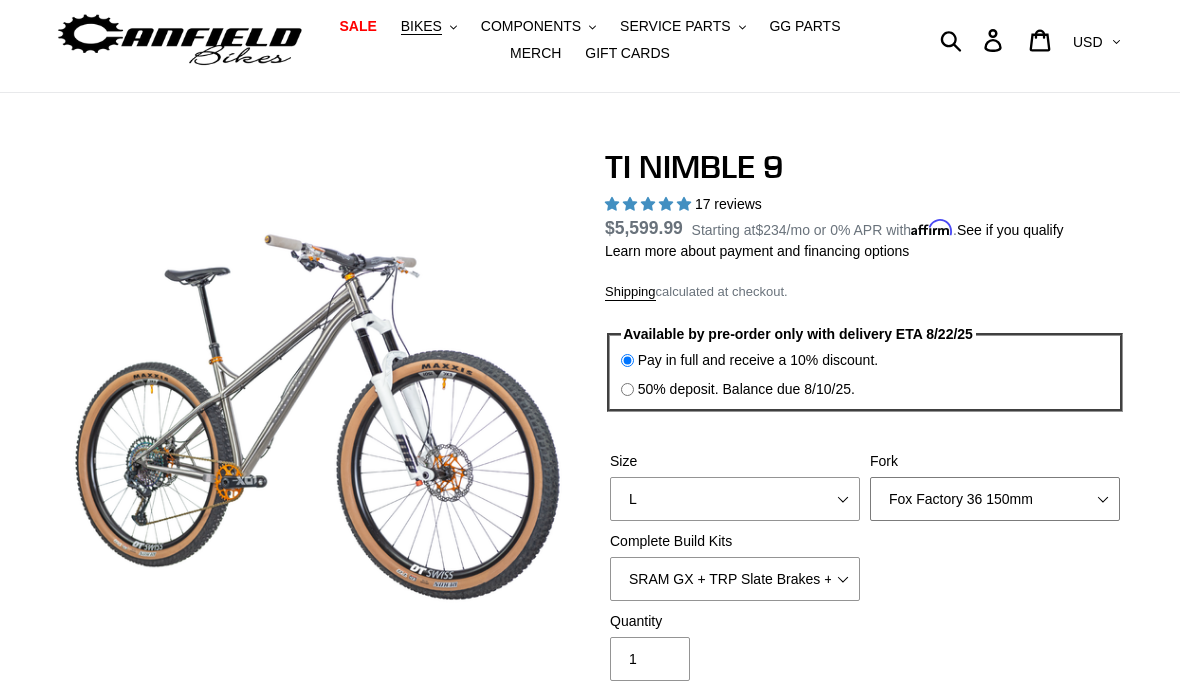 scroll, scrollTop: 136, scrollLeft: 0, axis: vertical 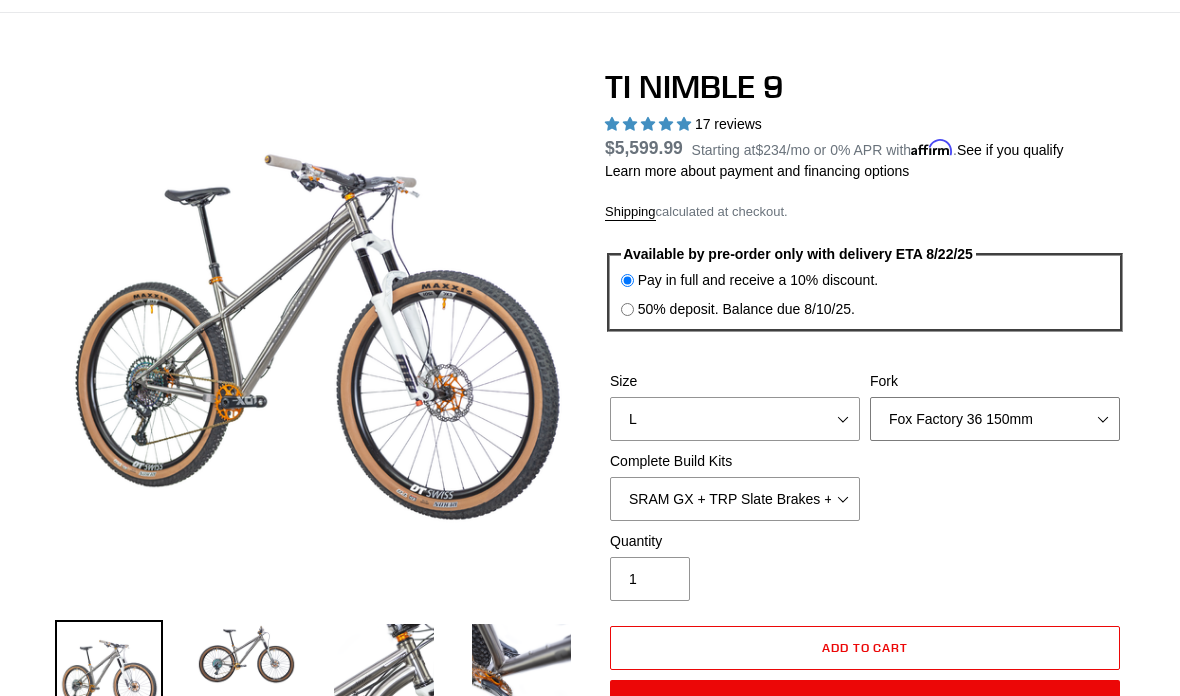 click on "MRP Ribbon 150mm
RockShox Lyrik 150mm
Fox Factory 36 150mm
Cane Creek Helm 150mm
Fork - None" at bounding box center (995, 419) 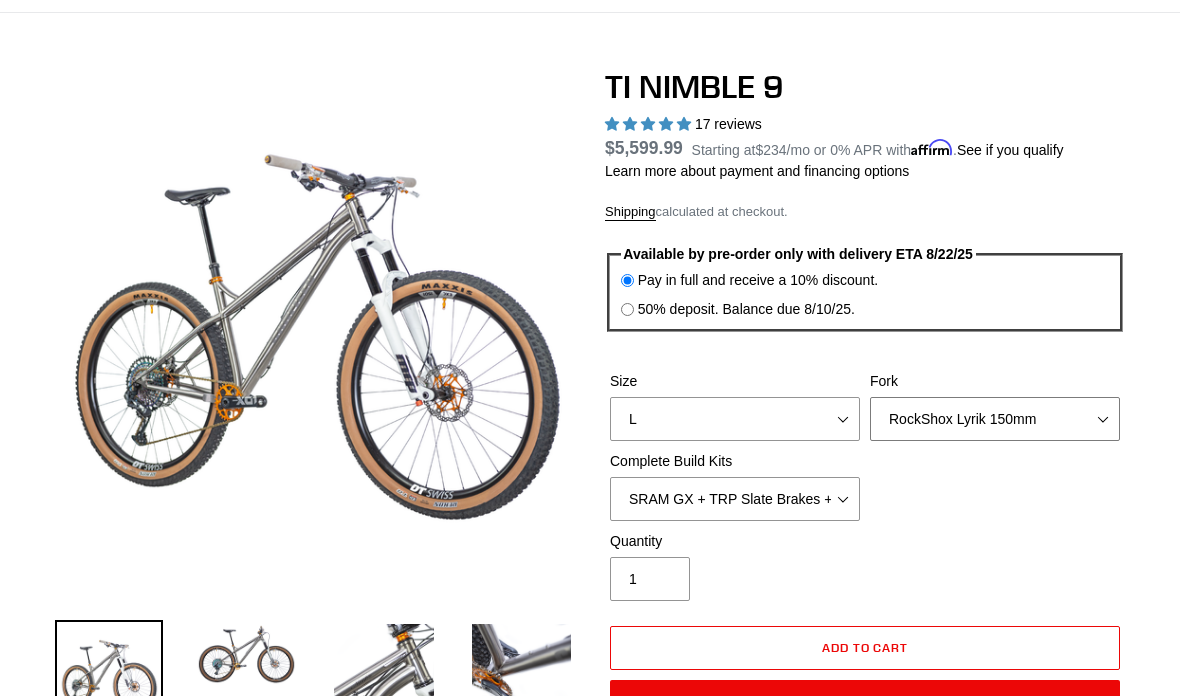 click on "MRP Ribbon 150mm
RockShox Lyrik 150mm
Fox Factory 36 150mm
Cane Creek Helm 150mm
Fork - None" at bounding box center (995, 419) 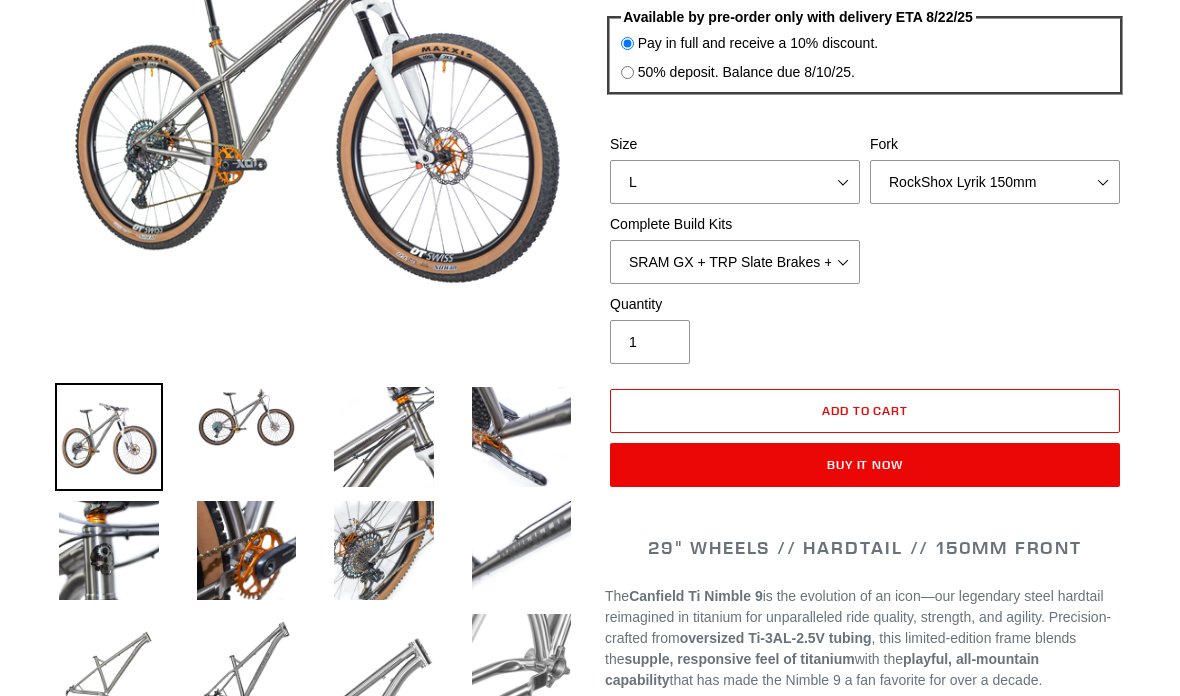 click at bounding box center (109, 438) 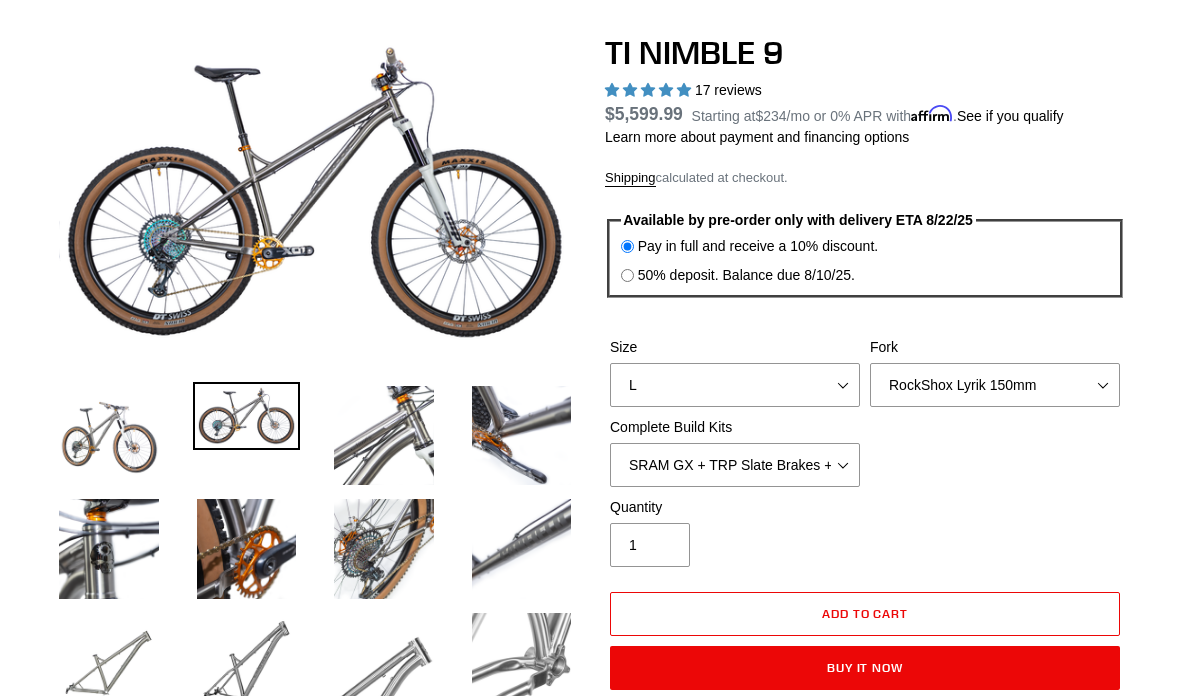 scroll, scrollTop: 170, scrollLeft: 0, axis: vertical 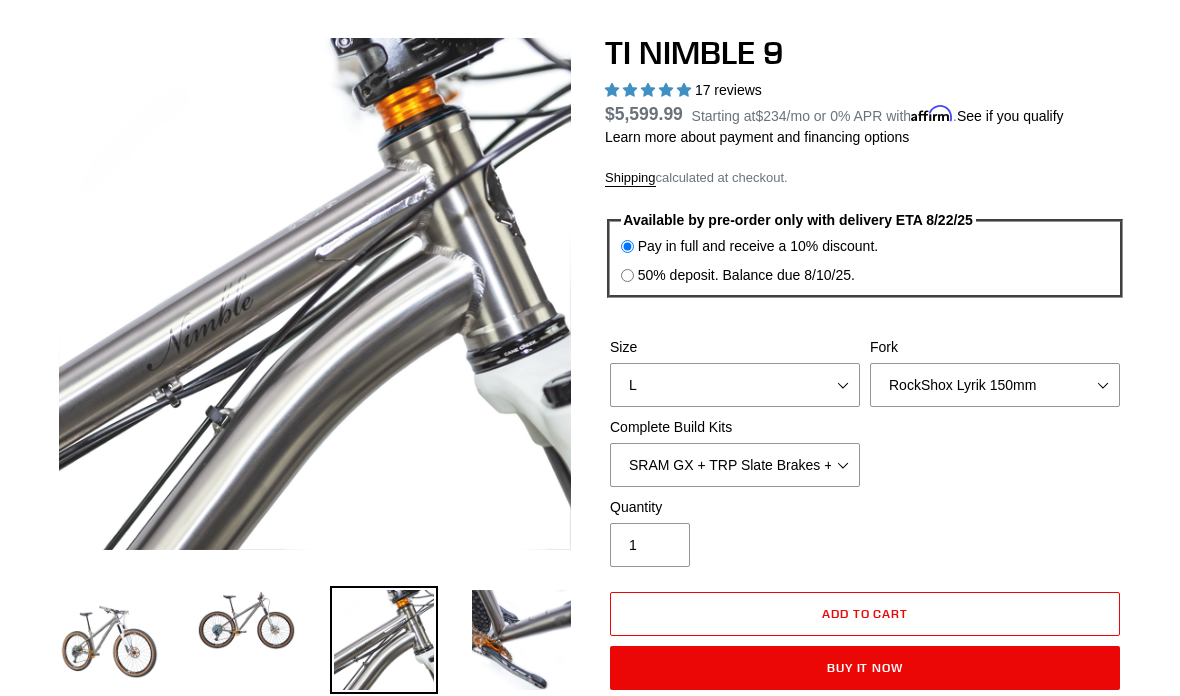 click at bounding box center [384, 640] 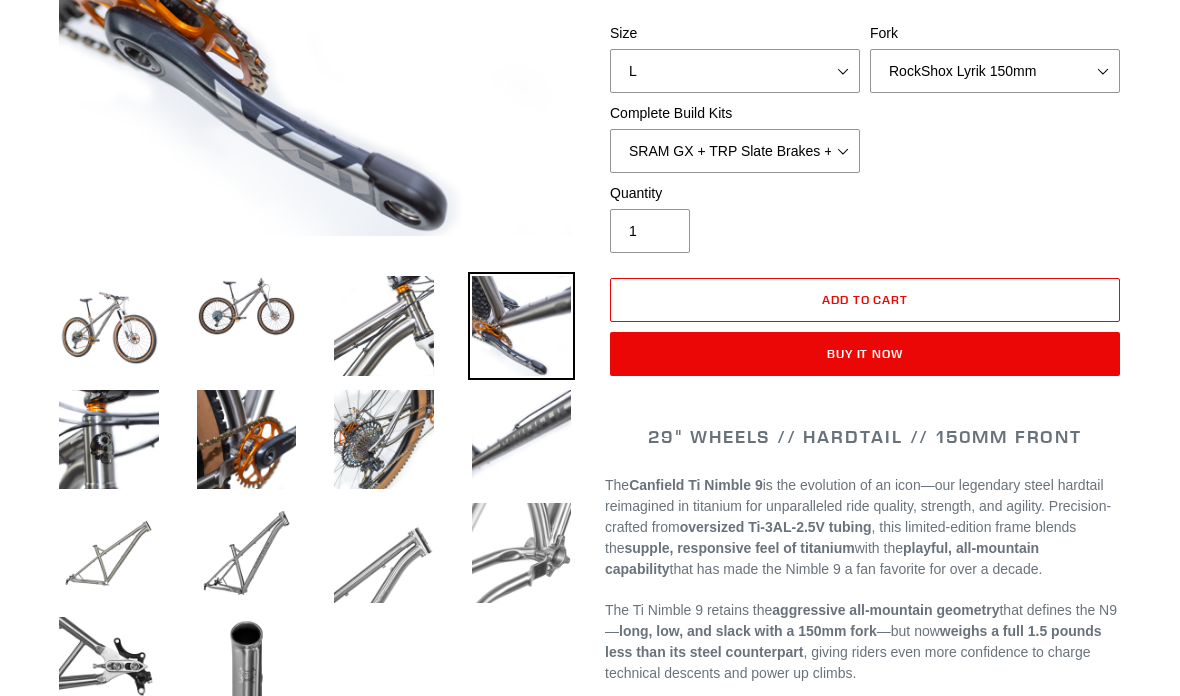scroll, scrollTop: 495, scrollLeft: 0, axis: vertical 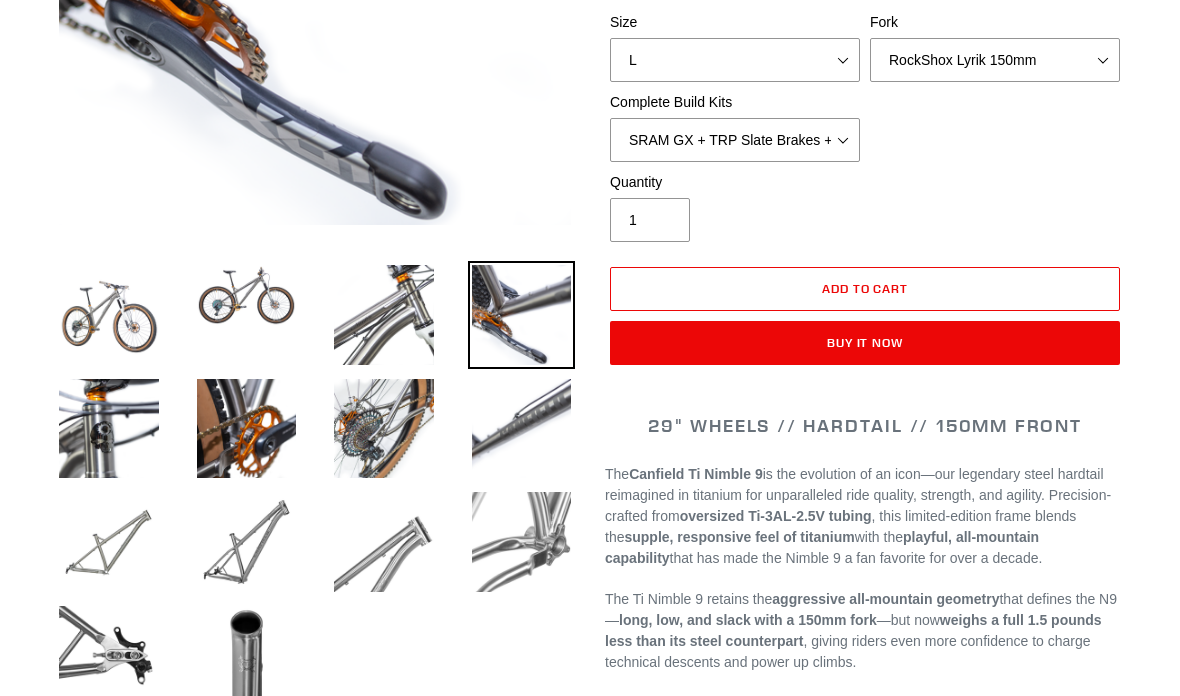 click at bounding box center [109, 429] 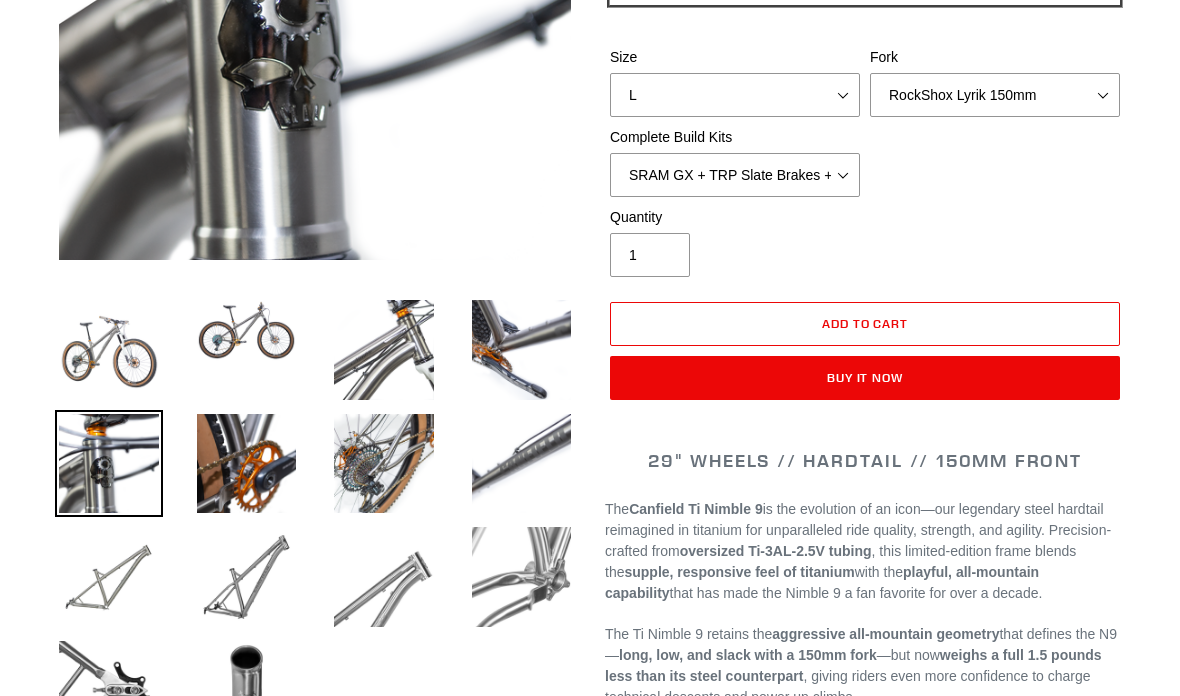scroll, scrollTop: 474, scrollLeft: 0, axis: vertical 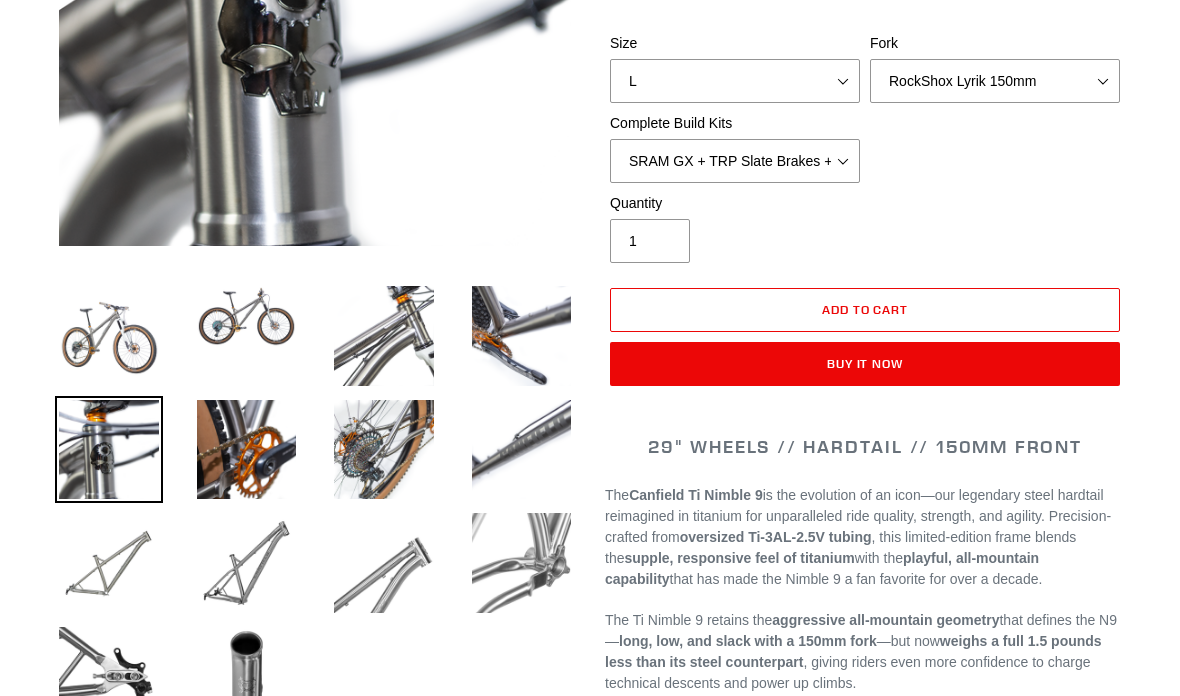 click at bounding box center (247, 450) 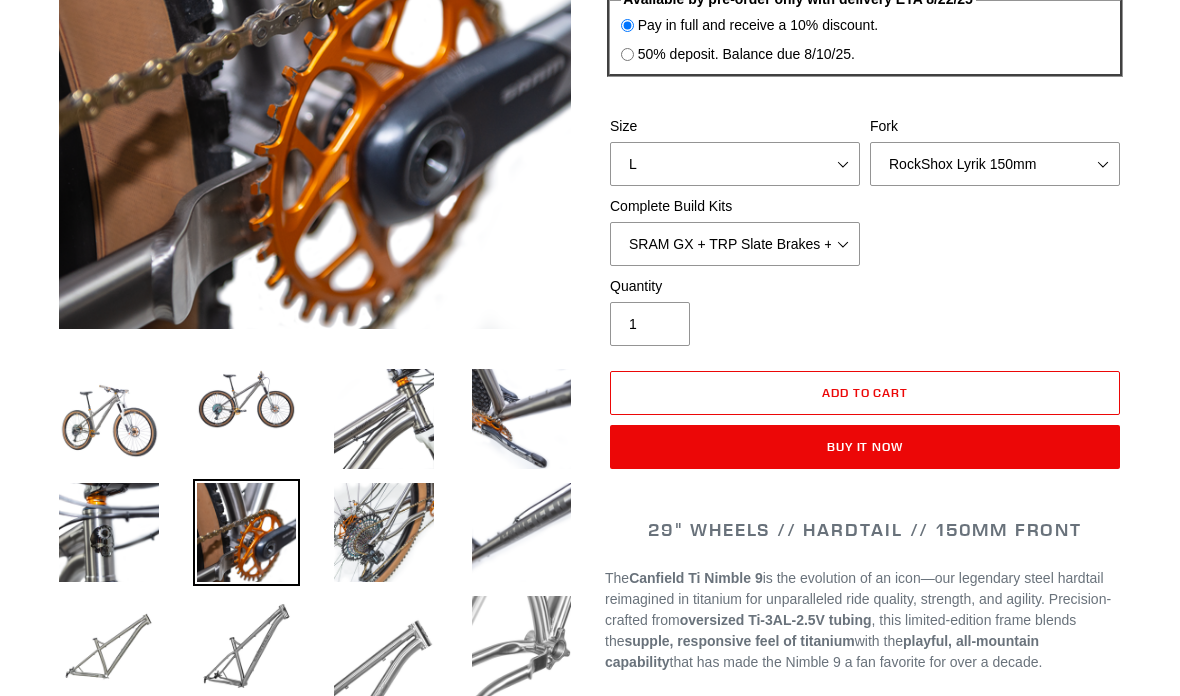 scroll, scrollTop: 391, scrollLeft: 0, axis: vertical 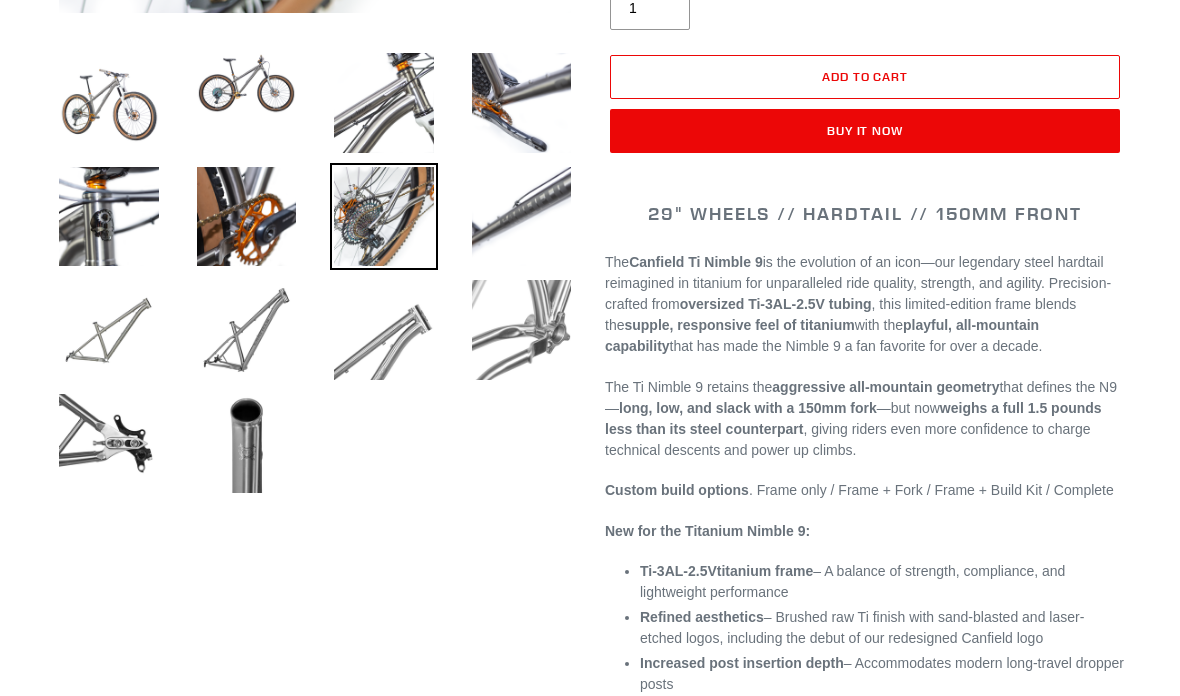 click at bounding box center [109, 330] 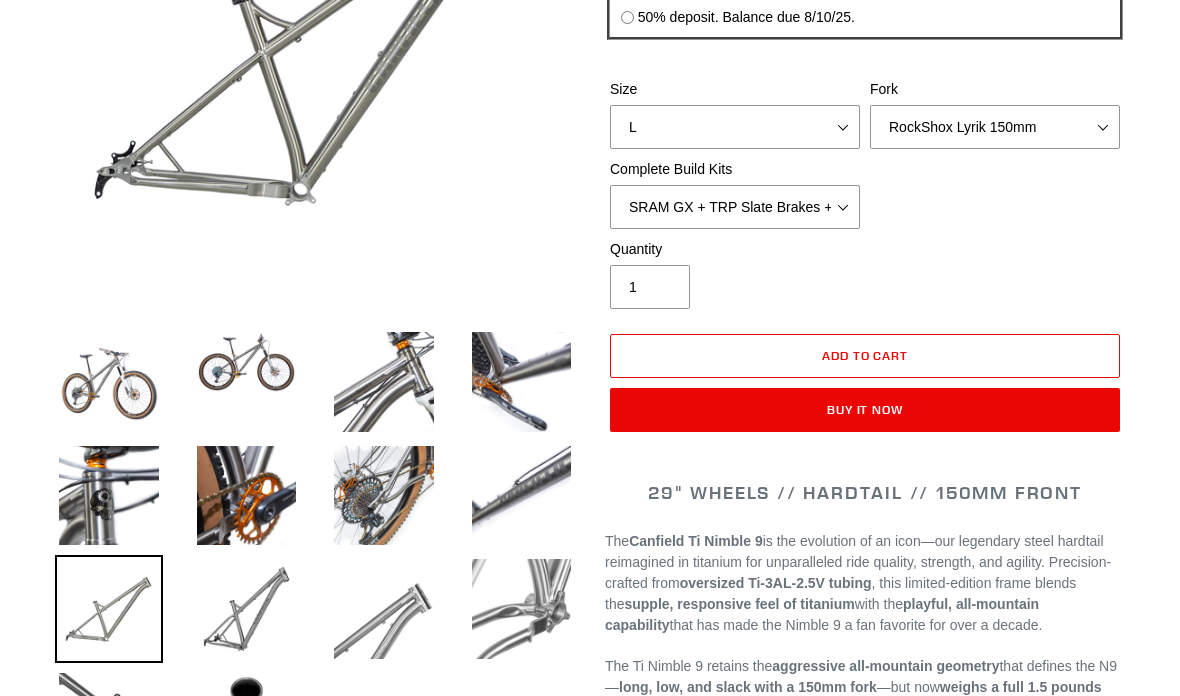 scroll, scrollTop: 428, scrollLeft: 0, axis: vertical 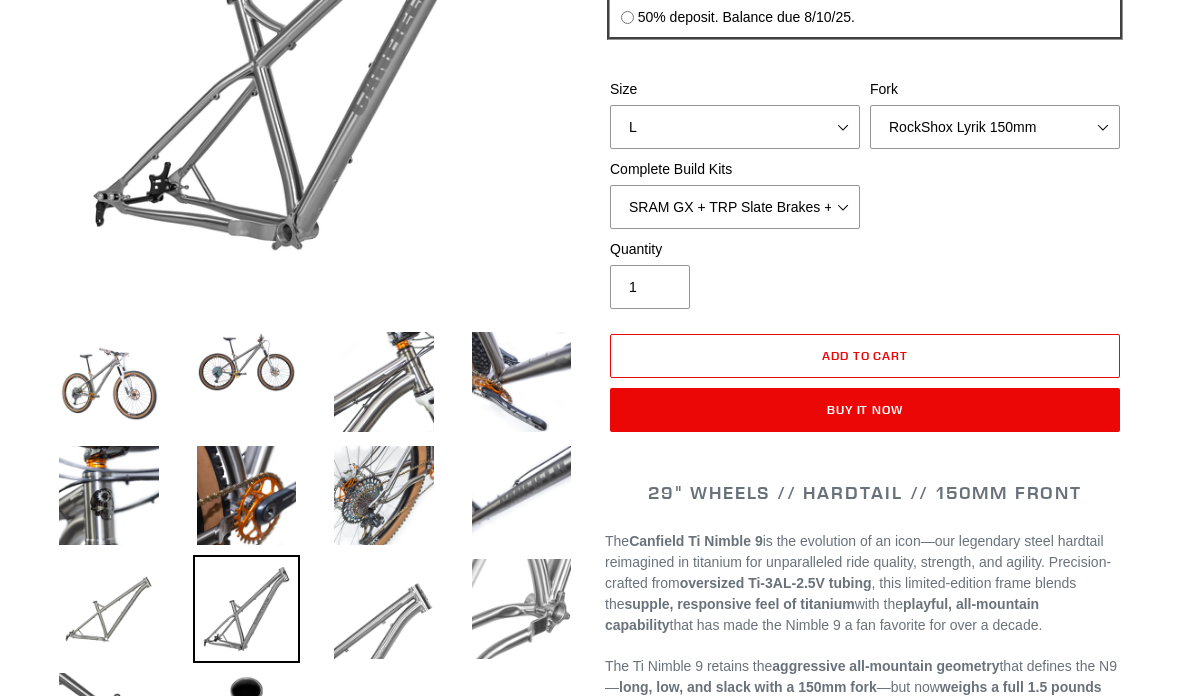 click at bounding box center [384, 609] 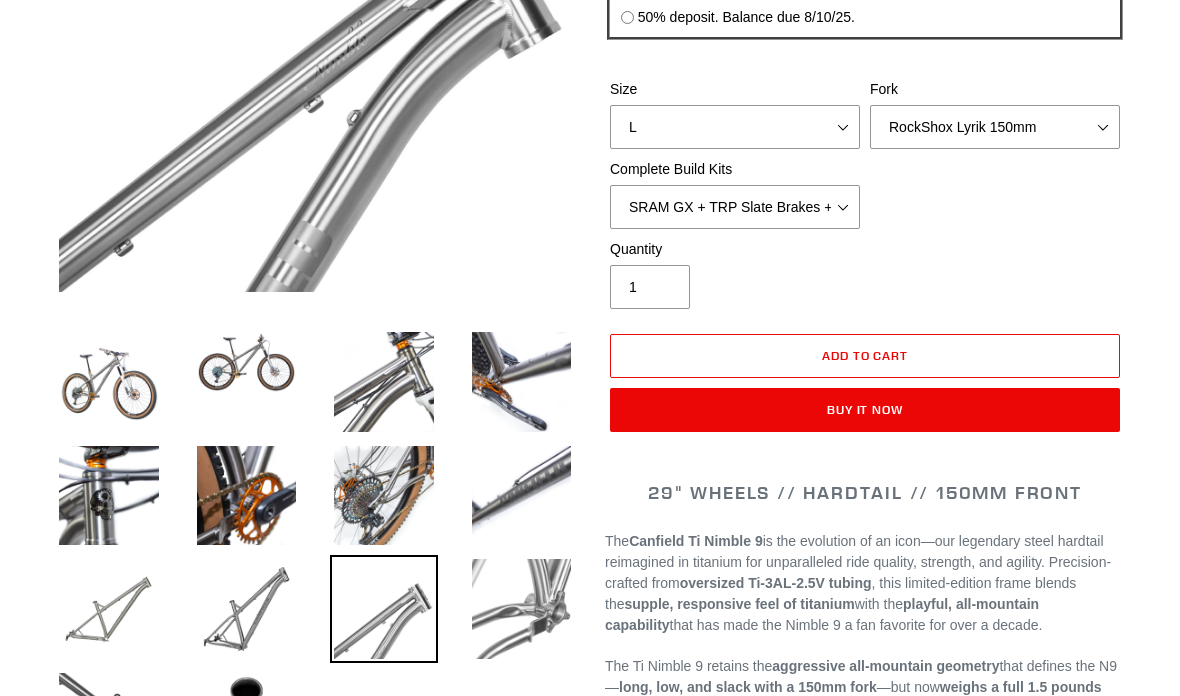 click at bounding box center [522, 609] 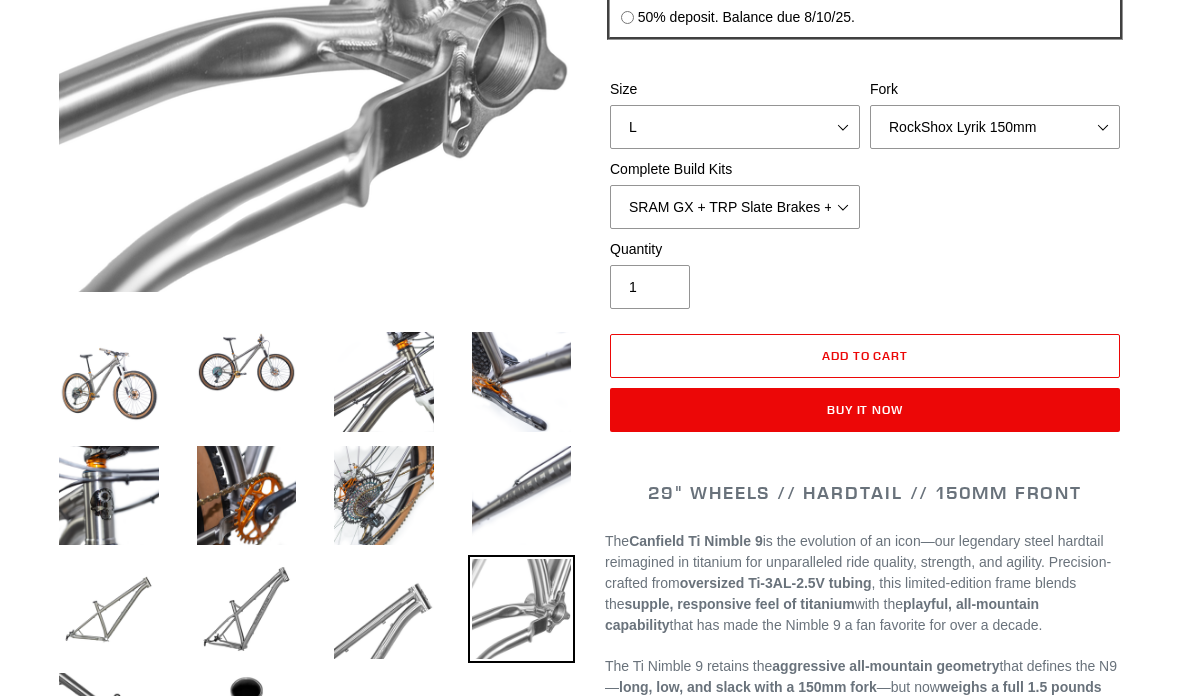 click at bounding box center [247, 723] 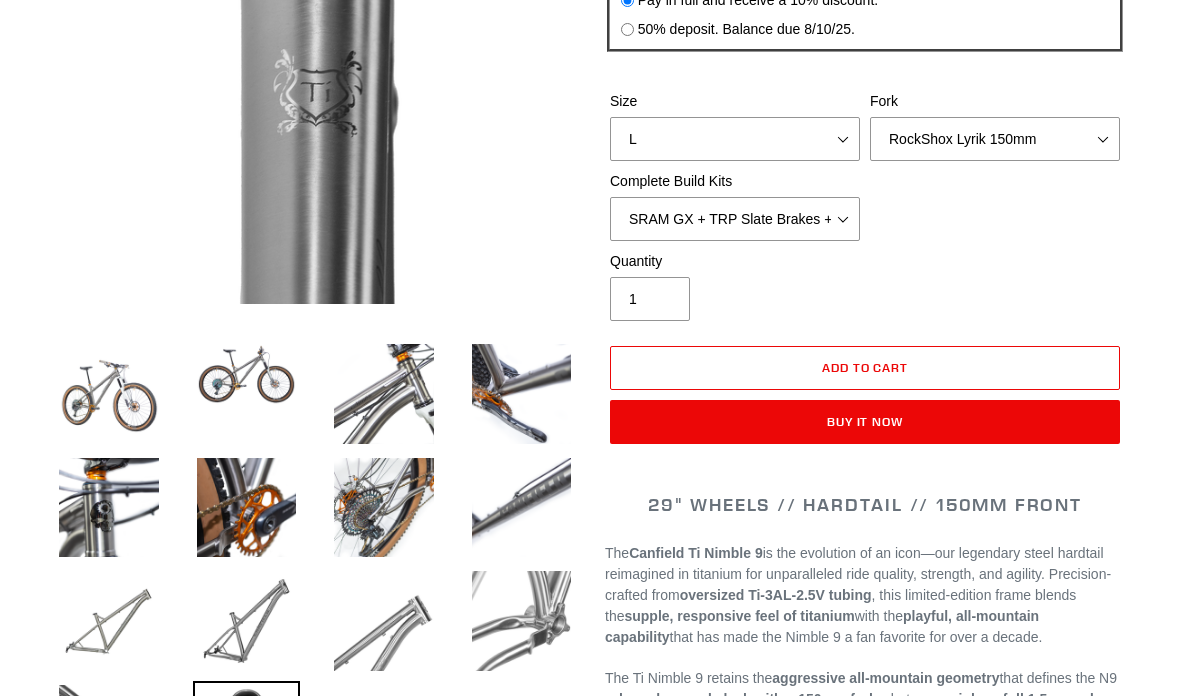 scroll, scrollTop: 416, scrollLeft: 0, axis: vertical 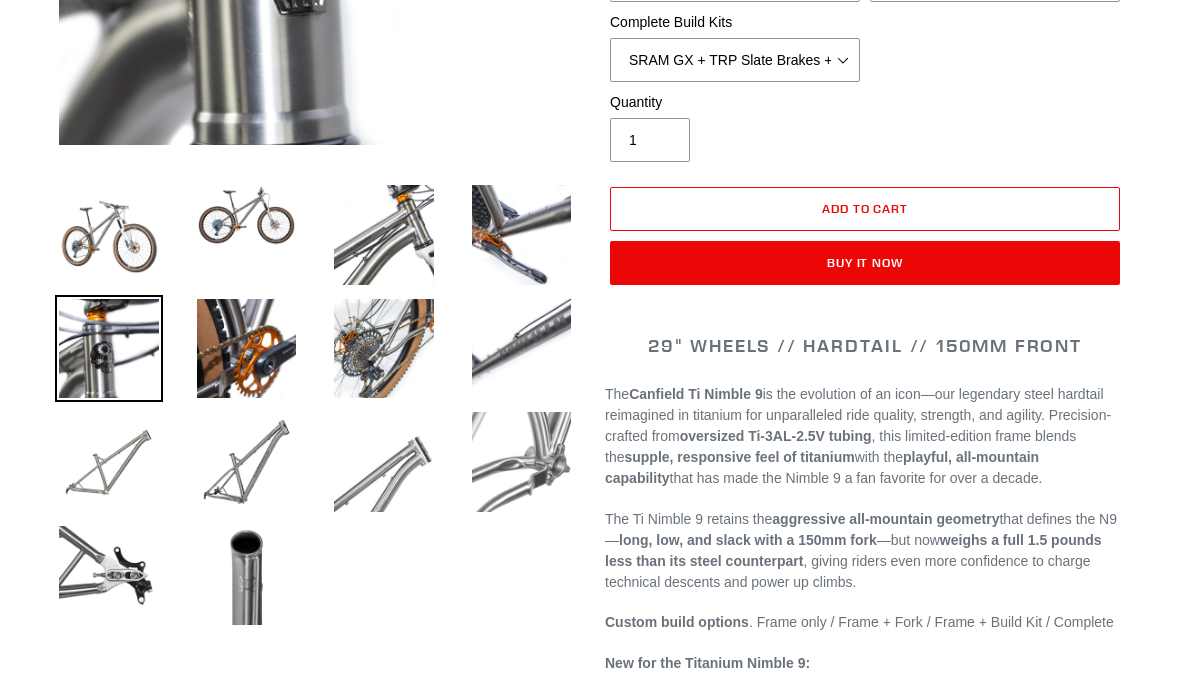 click at bounding box center (109, 462) 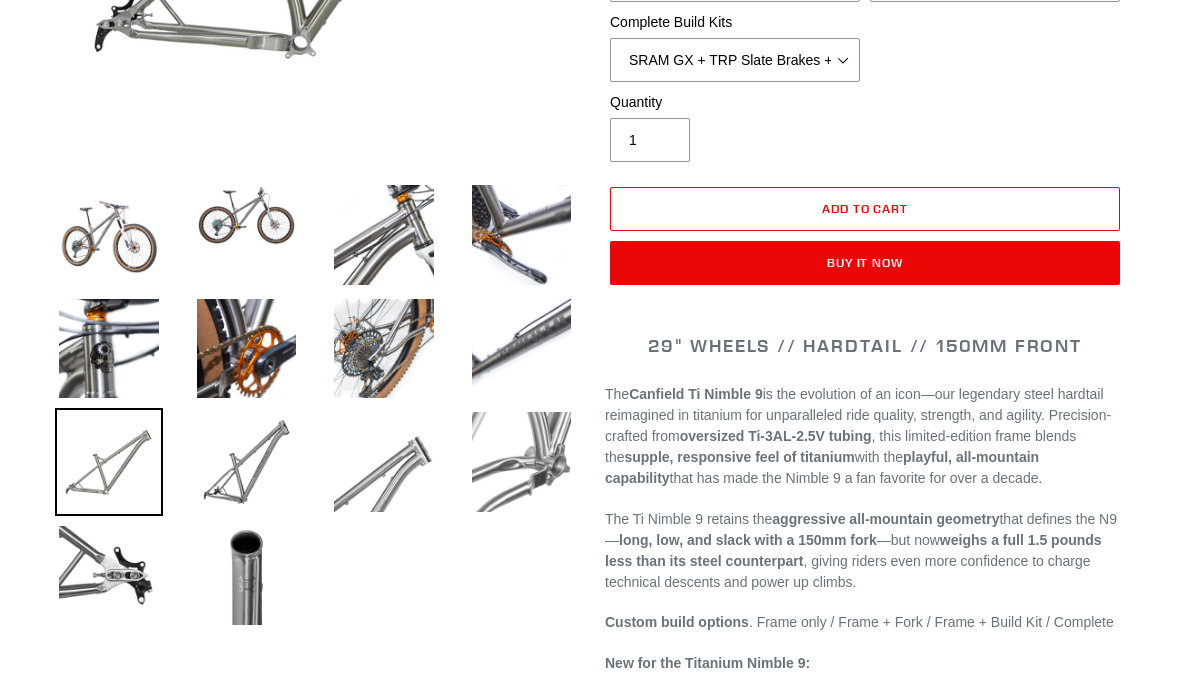 scroll, scrollTop: 551, scrollLeft: 0, axis: vertical 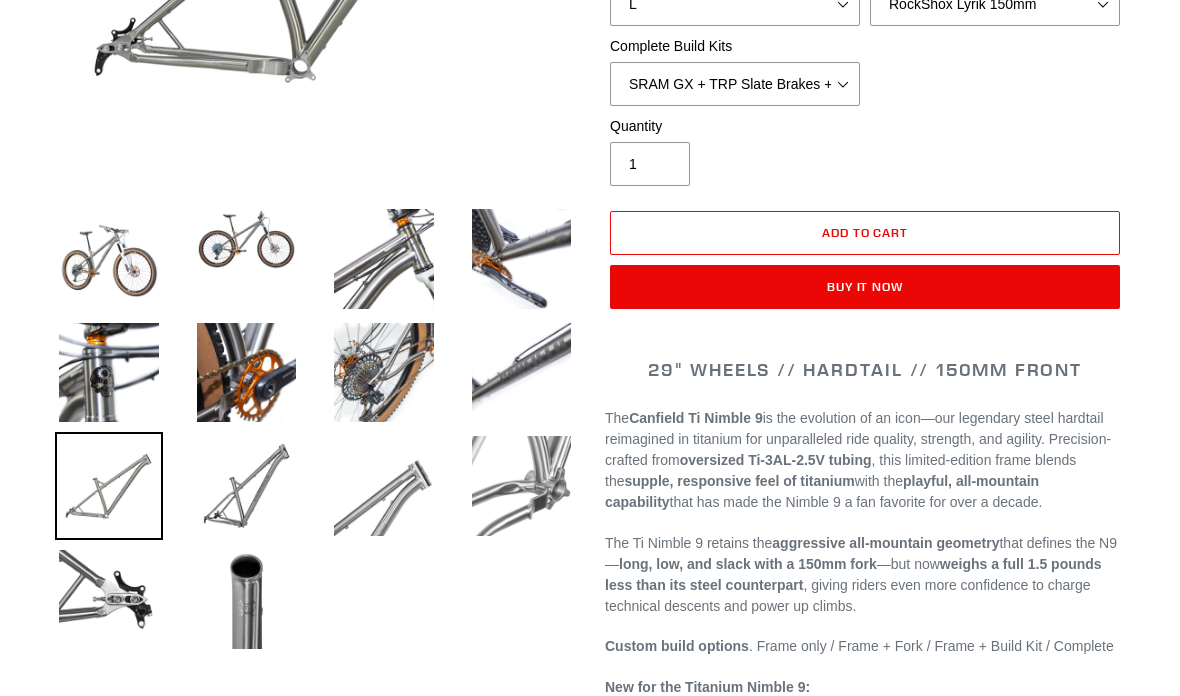 click at bounding box center [247, 600] 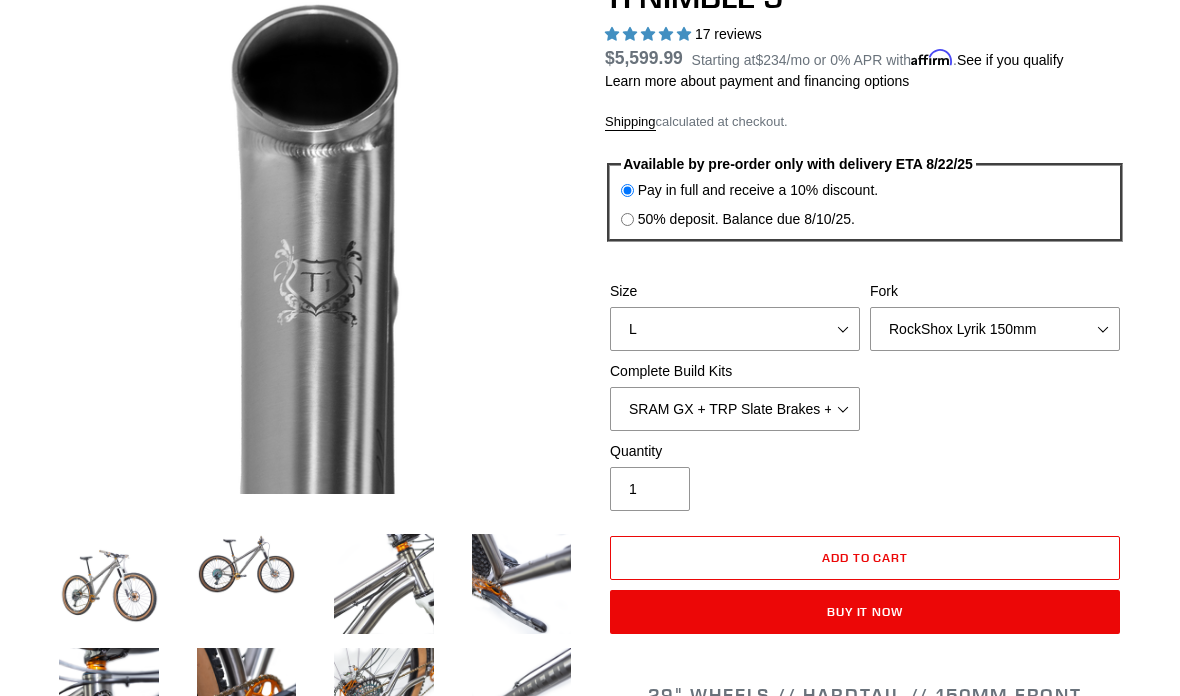 scroll, scrollTop: 255, scrollLeft: 0, axis: vertical 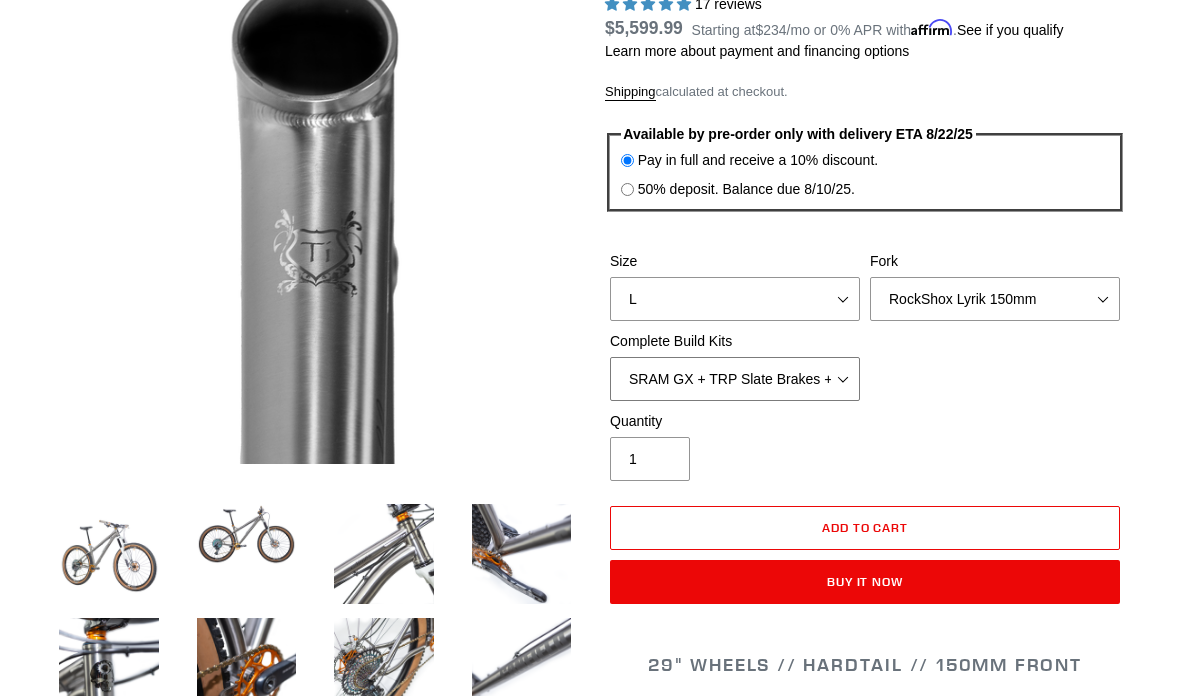 click on "SRAM GX + TRP Slate Brakes + Rotors + e13 LG-1 Wheels
SHIMANO XT + SHIMANO brakes + Rotors + e13 LG-1 Wheels
SRAM XO + Guide Brakes + Rotors + Atomik AL Wheels
SHIMANO XTR + HOPE Brakes + DT Swiss Carbon Wheels
Complete Build Kit - None (Contact us for Custom Builds)" at bounding box center [735, 380] 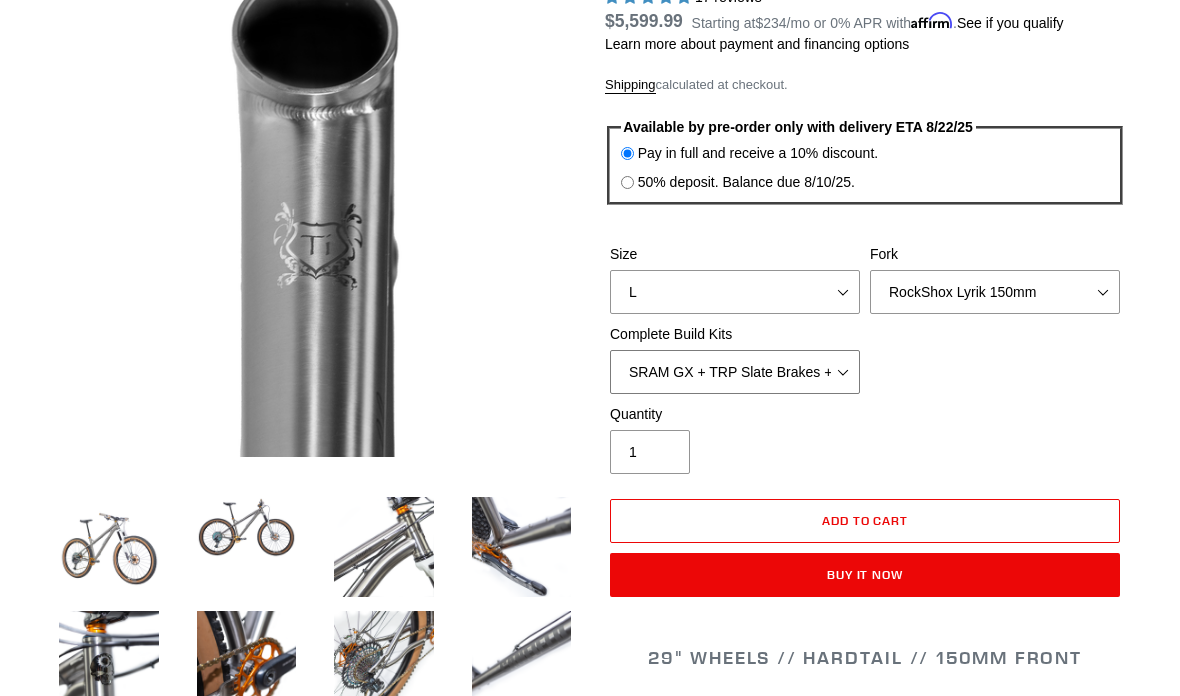 click on "SRAM GX + TRP Slate Brakes + Rotors + e13 LG-1 Wheels
SHIMANO XT + SHIMANO brakes + Rotors + e13 LG-1 Wheels
SRAM XO + Guide Brakes + Rotors + Atomik AL Wheels
SHIMANO XTR + HOPE Brakes + DT Swiss Carbon Wheels
Complete Build Kit - None (Contact us for Custom Builds)" at bounding box center [735, 372] 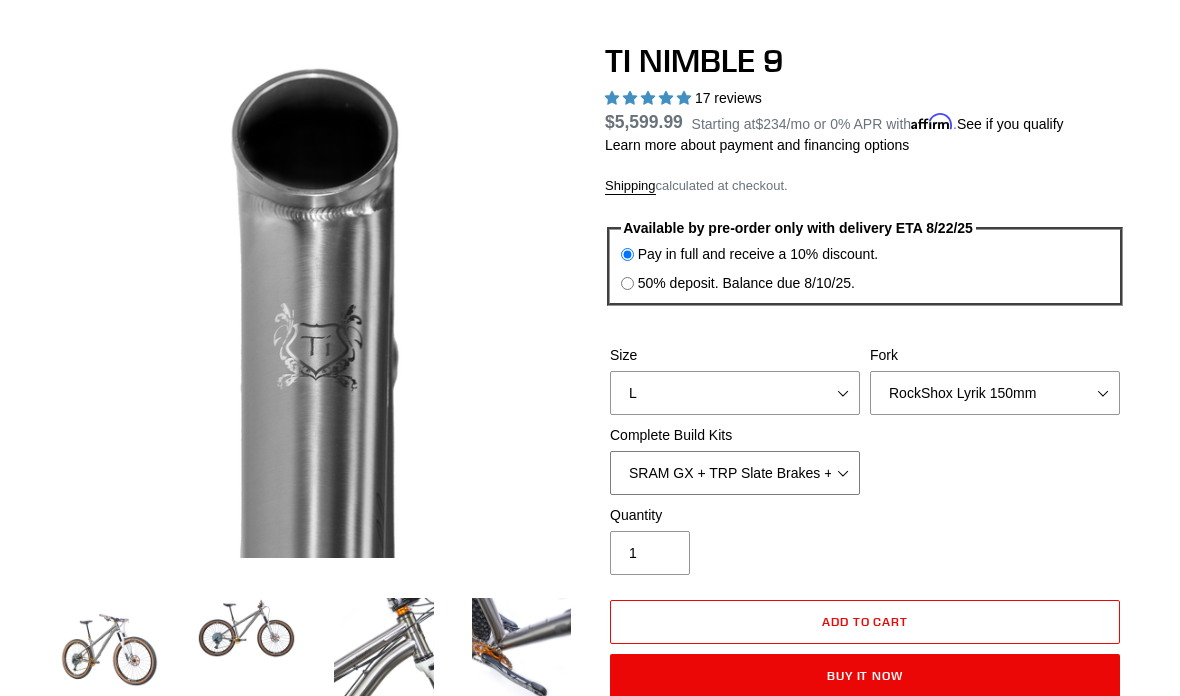 scroll, scrollTop: 216, scrollLeft: 0, axis: vertical 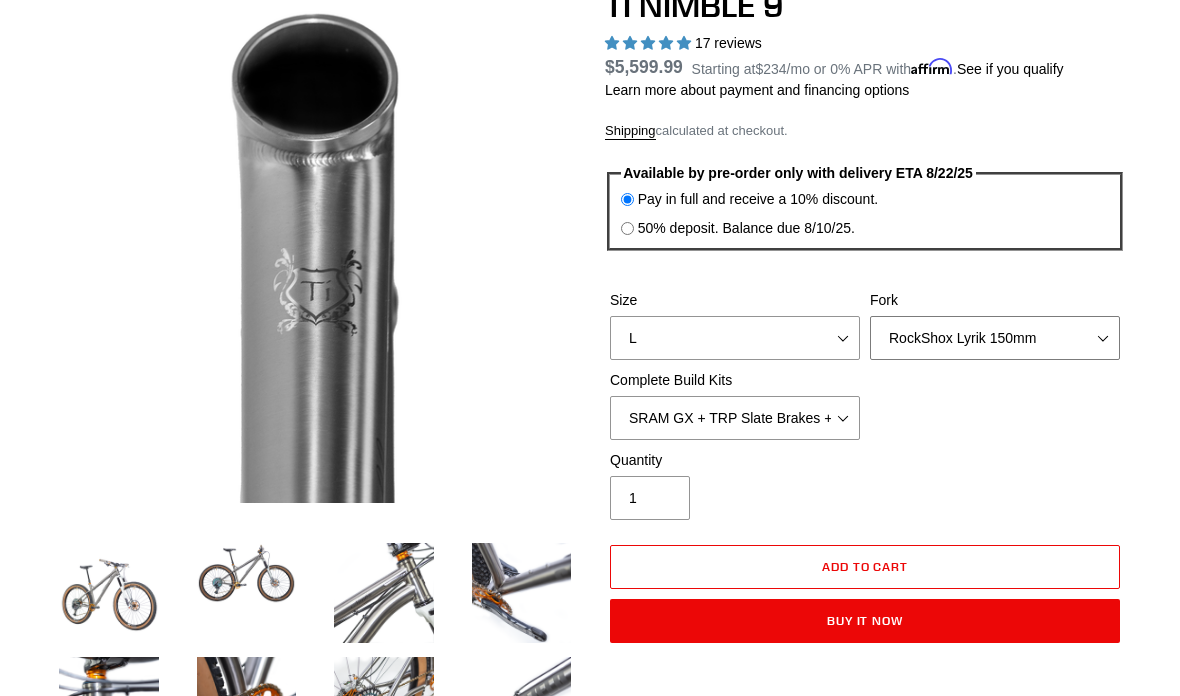 click on "MRP Ribbon 150mm
RockShox Lyrik 150mm
Fox Factory 36 150mm
Cane Creek Helm 150mm
Fork - None" at bounding box center (995, 339) 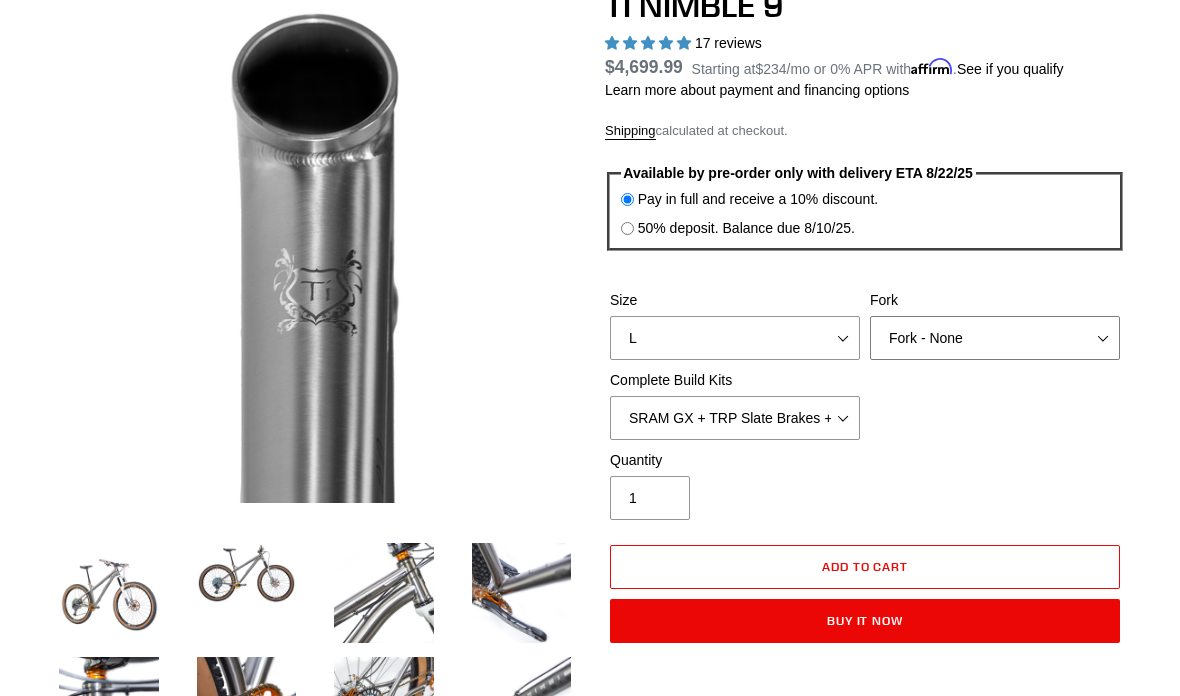 scroll, scrollTop: 297, scrollLeft: 0, axis: vertical 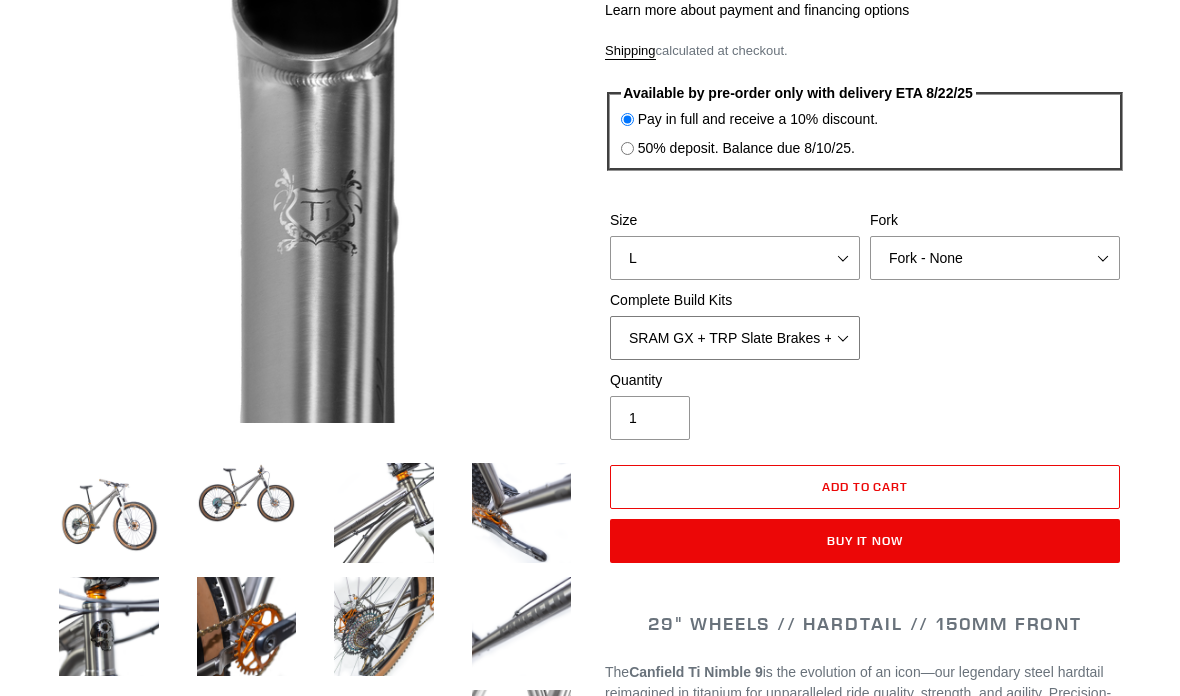 click on "SRAM GX + TRP Slate Brakes + Rotors + e13 LG-1 Wheels
SHIMANO XT + SHIMANO brakes + Rotors + e13 LG-1 Wheels
SRAM XO + Guide Brakes + Rotors + Atomik AL Wheels
SHIMANO XTR + HOPE Brakes + DT Swiss Carbon Wheels
Complete Build Kit - None (Contact us for Custom Builds)" at bounding box center [735, 338] 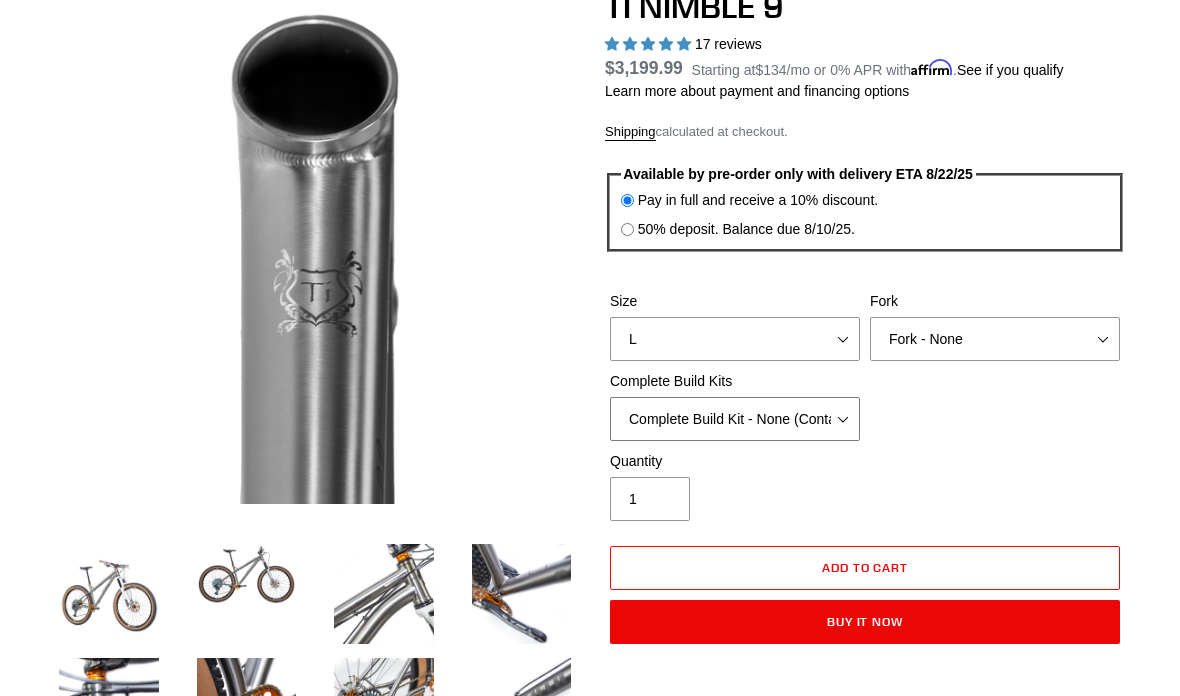 scroll, scrollTop: 194, scrollLeft: 0, axis: vertical 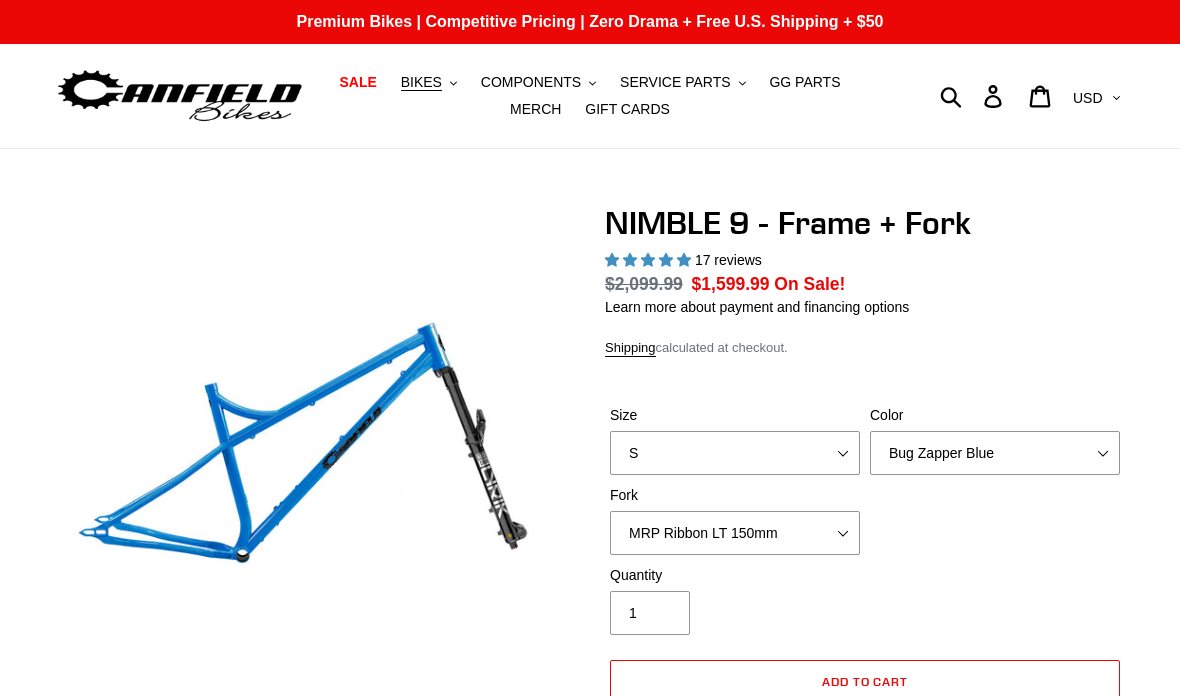 select on "highest-rating" 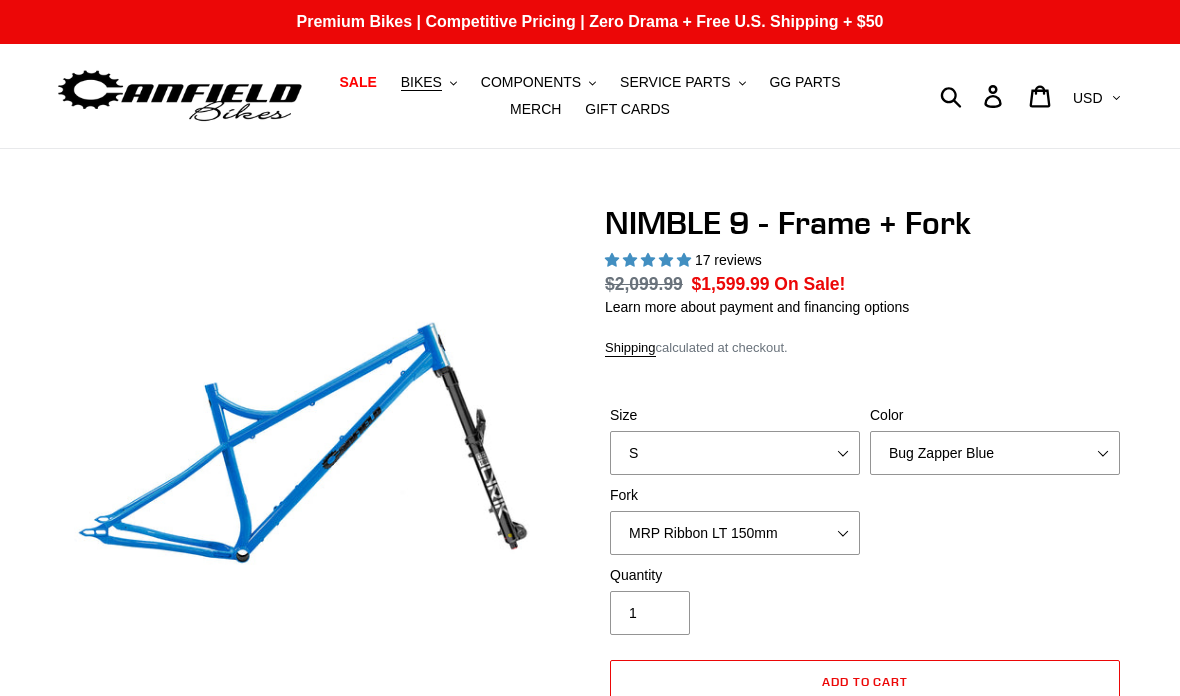 scroll, scrollTop: 0, scrollLeft: 0, axis: both 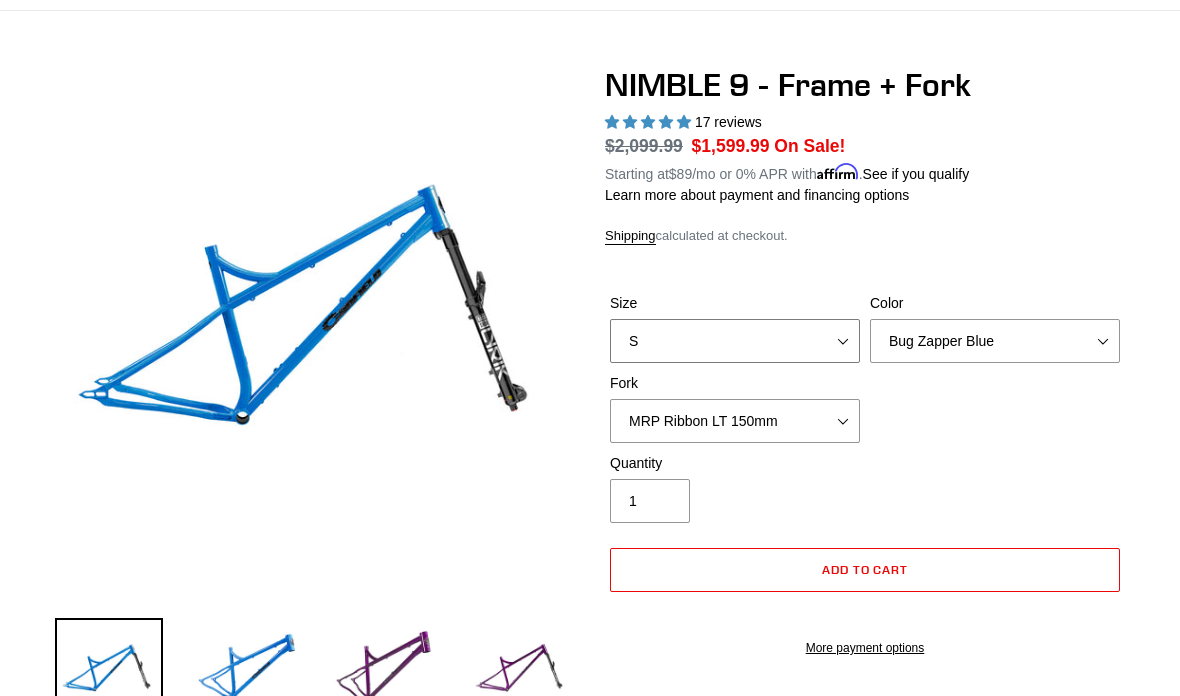 click on "S
M
L
XL" at bounding box center (735, 341) 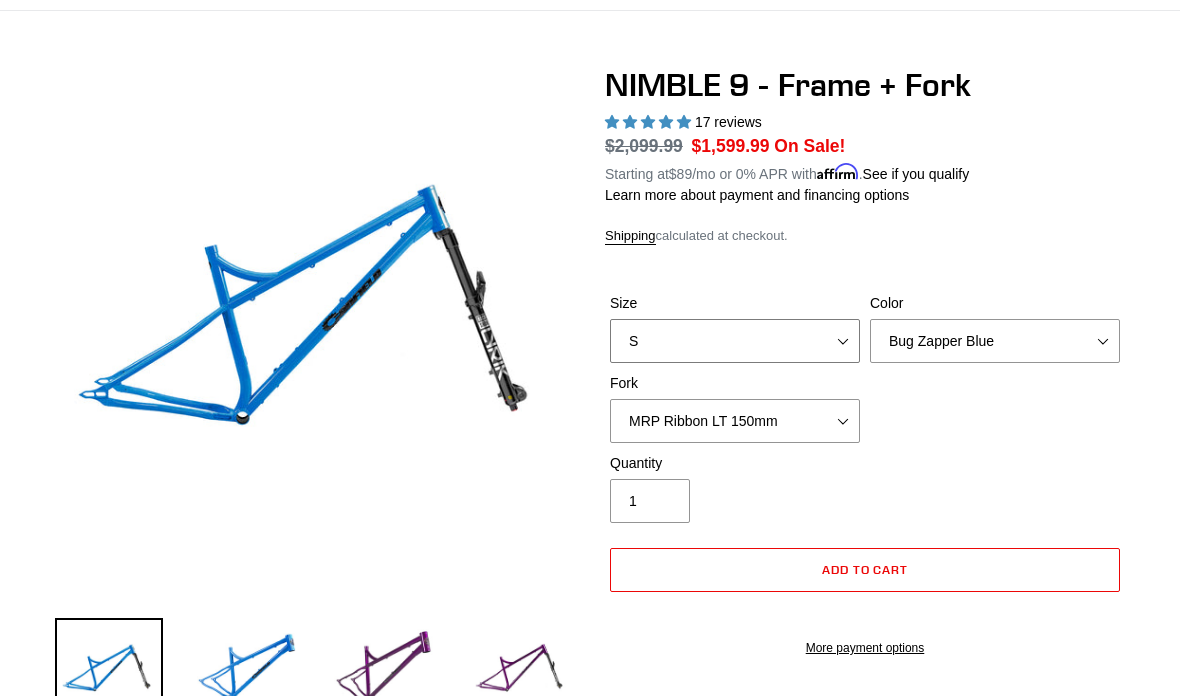 select on "L" 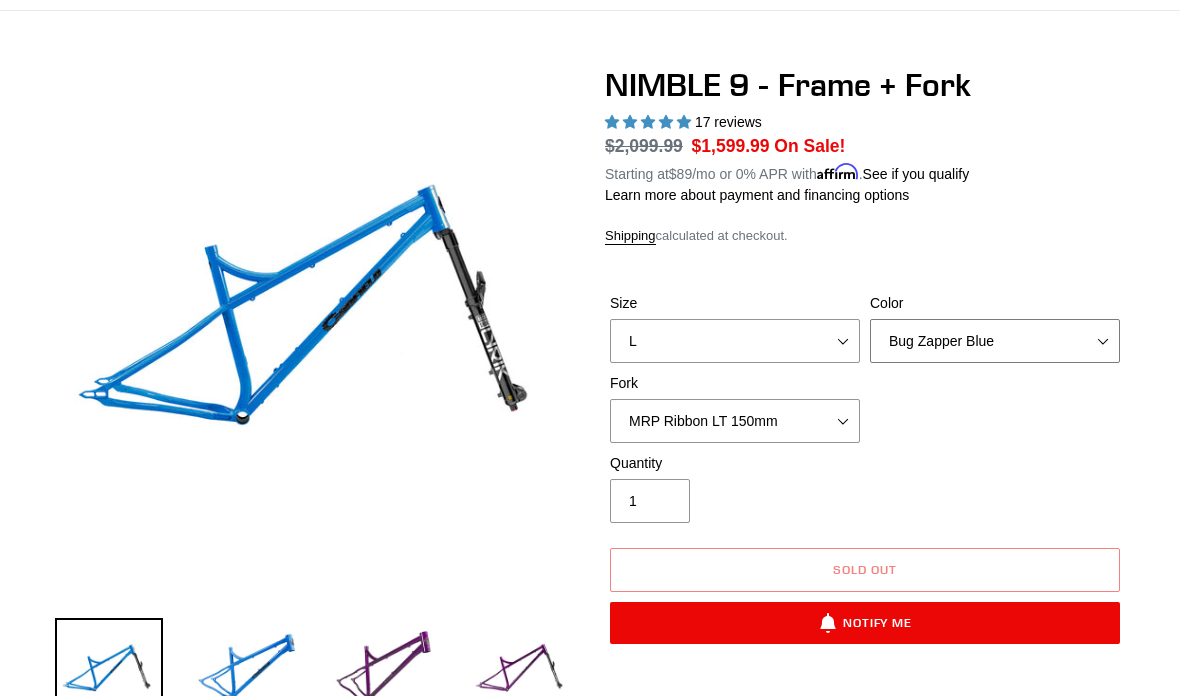 click on "Bug Zapper Blue
Purple Haze - Sold Out
Galaxy Black" at bounding box center (995, 341) 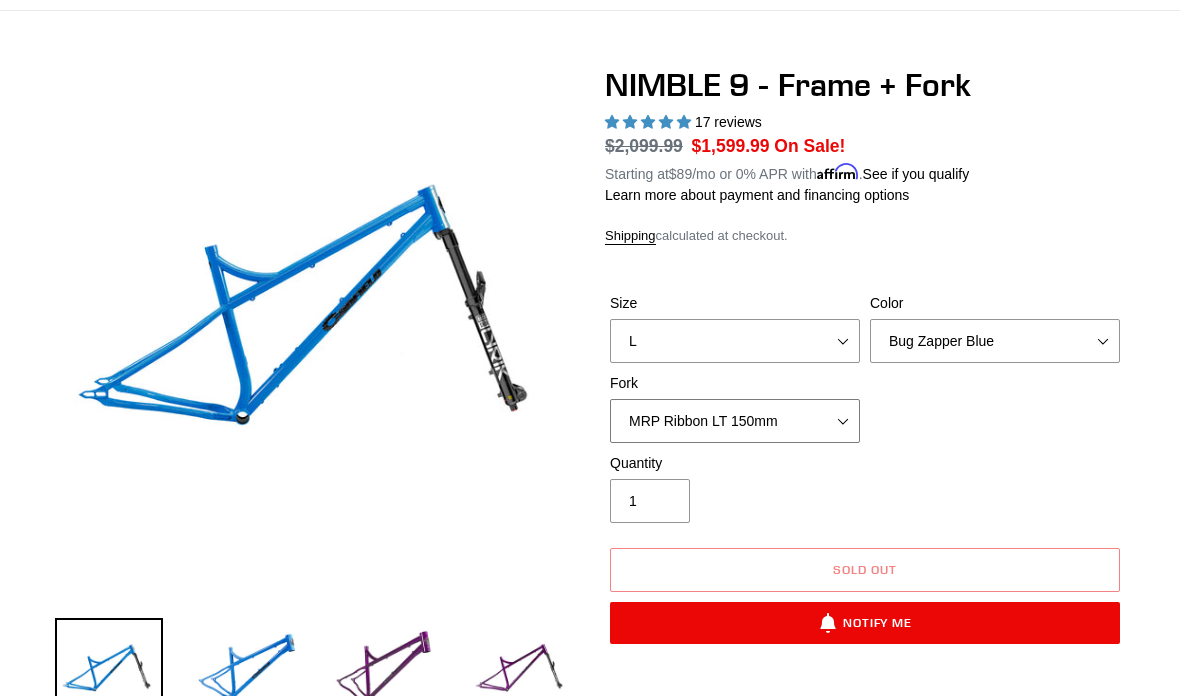 click on "MRP Ribbon LT 150mm
Fox 36 Factory Grip X 150mm (Special Order)
RockShox Lyrik Ultimate 150mm (Green - Special Order)
RockShox Lyrik Ultimate 150mm (Gloss Black - Special Order)
Fox 36 SL Factory Grip X 140mm" at bounding box center (735, 421) 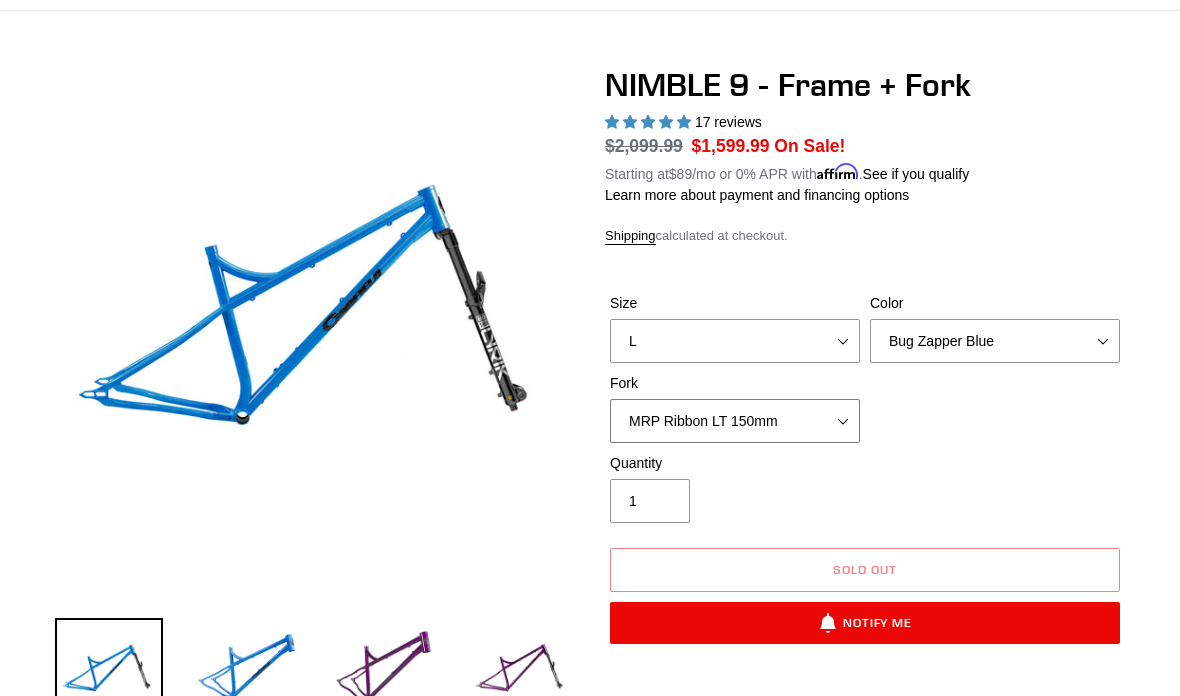 select on "RockShox Lyrik Ultimate 150mm (Gloss Black - Special Order)" 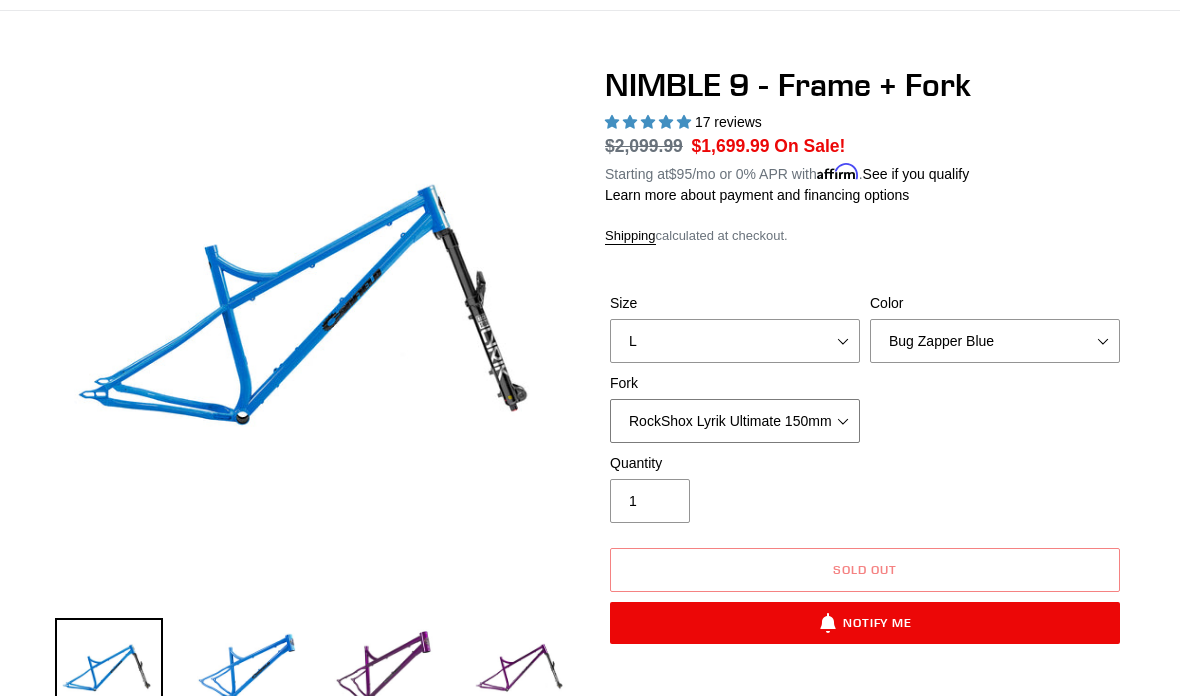 click on "MRP Ribbon LT 150mm
Fox 36 Factory Grip X 150mm (Special Order)
RockShox Lyrik Ultimate 150mm (Green - Special Order)
RockShox Lyrik Ultimate 150mm (Gloss Black - Special Order)
Fox 36 SL Factory Grip X 140mm" at bounding box center [735, 421] 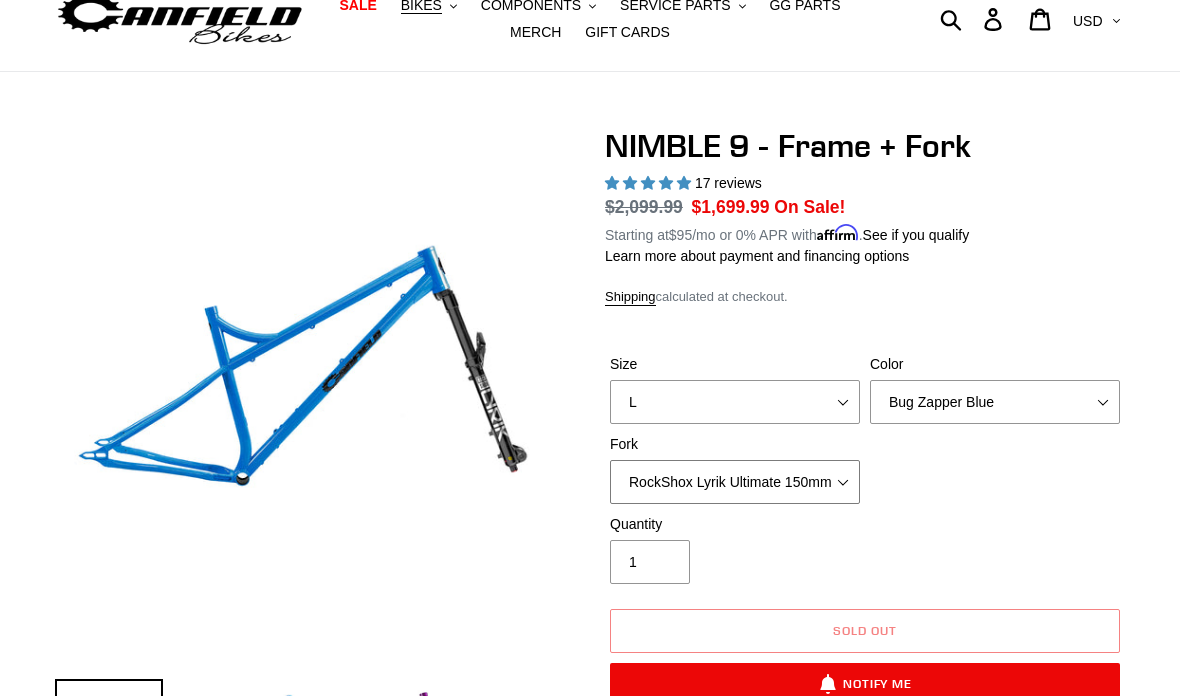 scroll, scrollTop: 0, scrollLeft: 0, axis: both 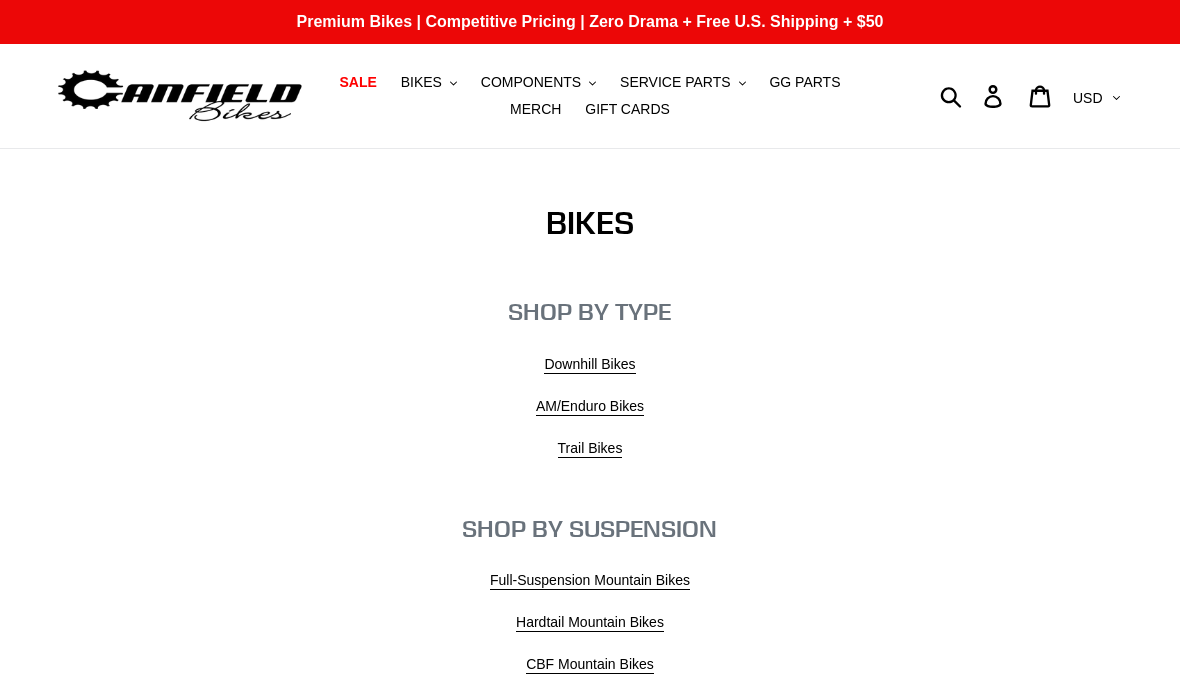 click on "Trail Bikes" at bounding box center (590, 449) 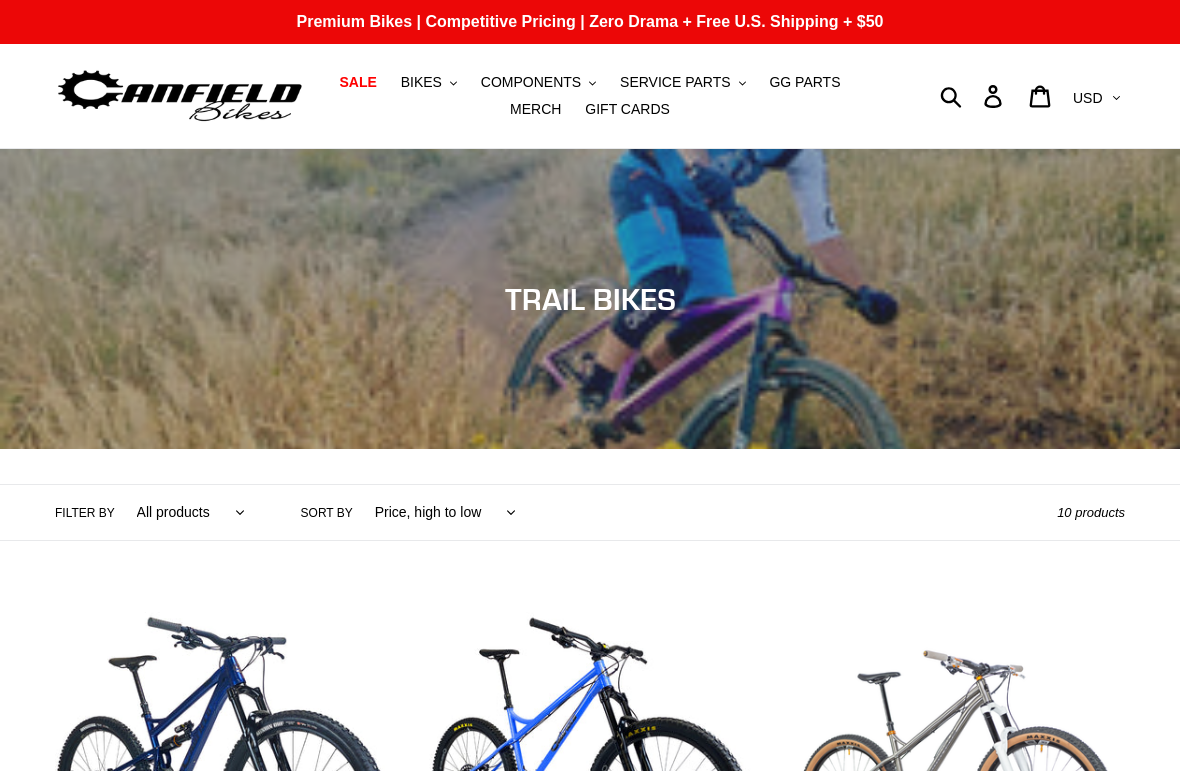 scroll, scrollTop: 0, scrollLeft: 0, axis: both 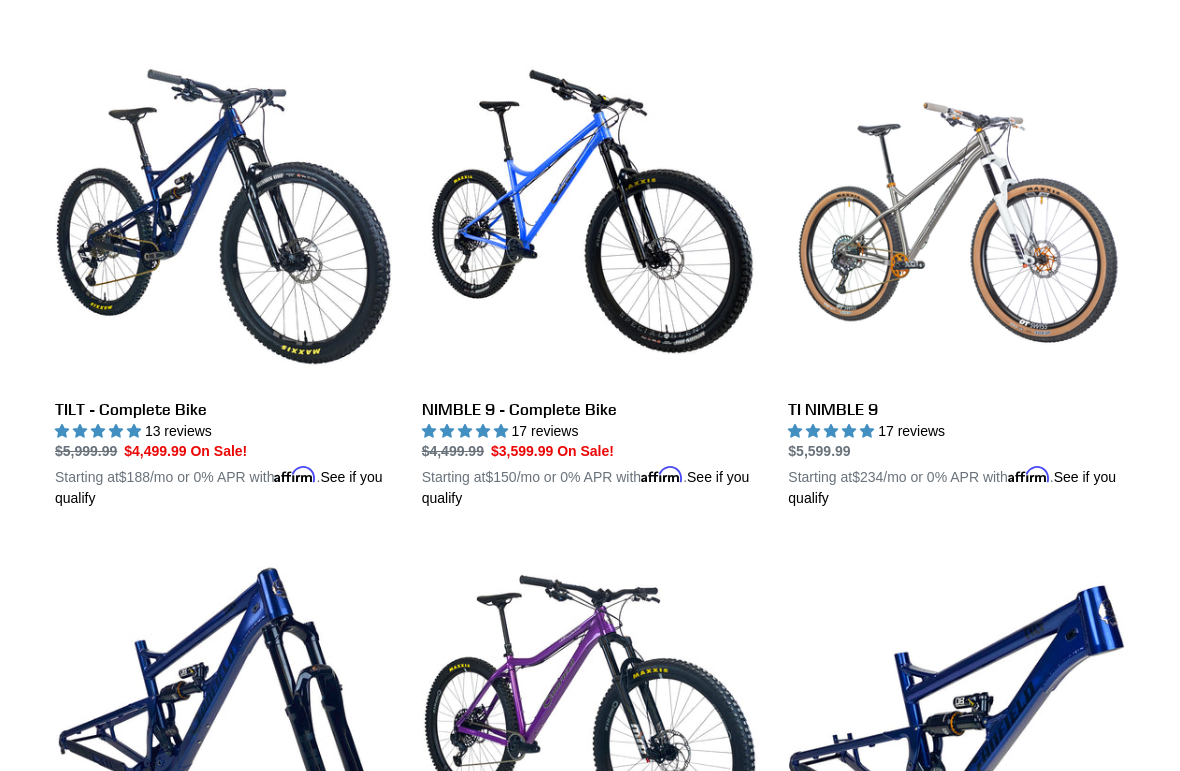 click on "TILT - Complete Bike" at bounding box center (223, 279) 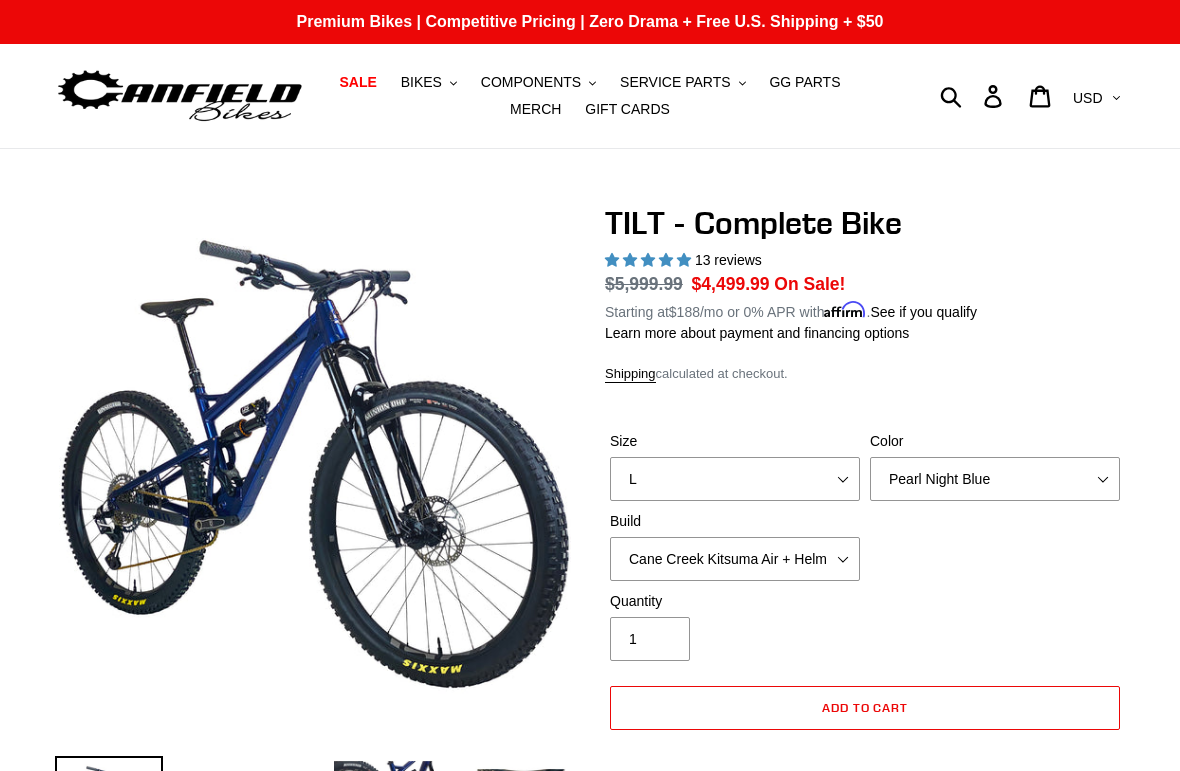 select on "L" 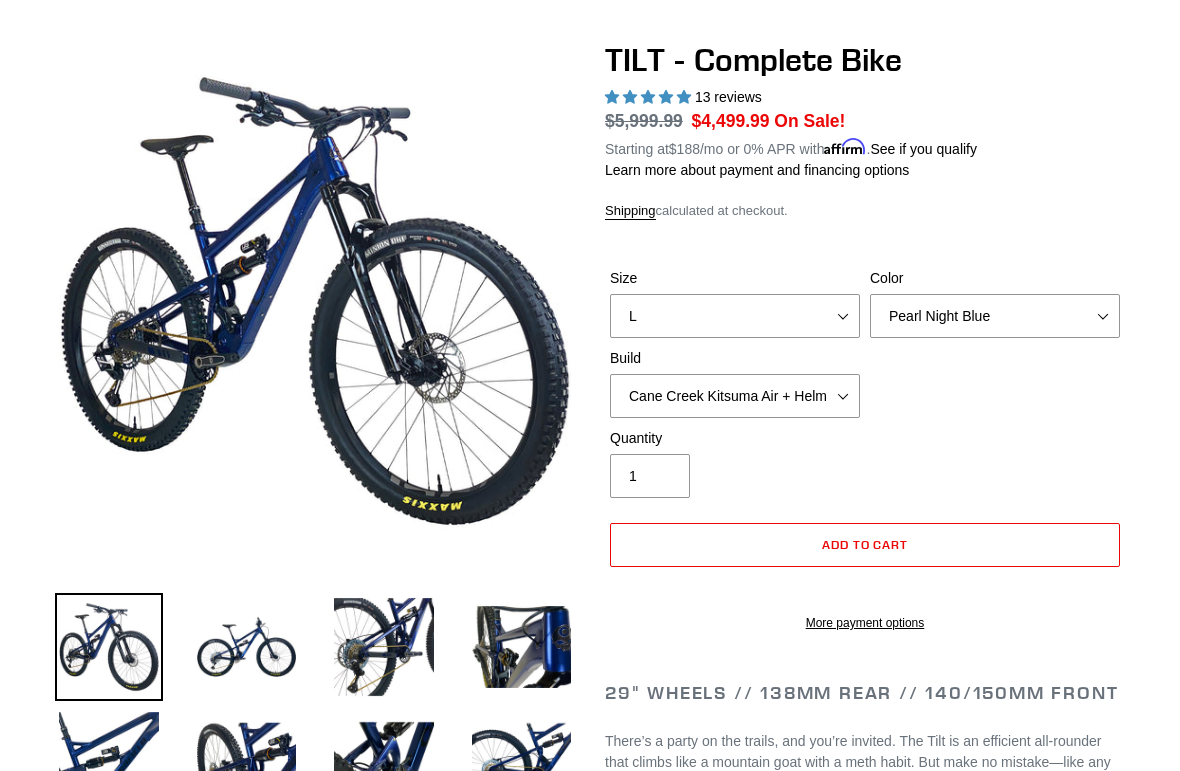 scroll, scrollTop: 0, scrollLeft: 0, axis: both 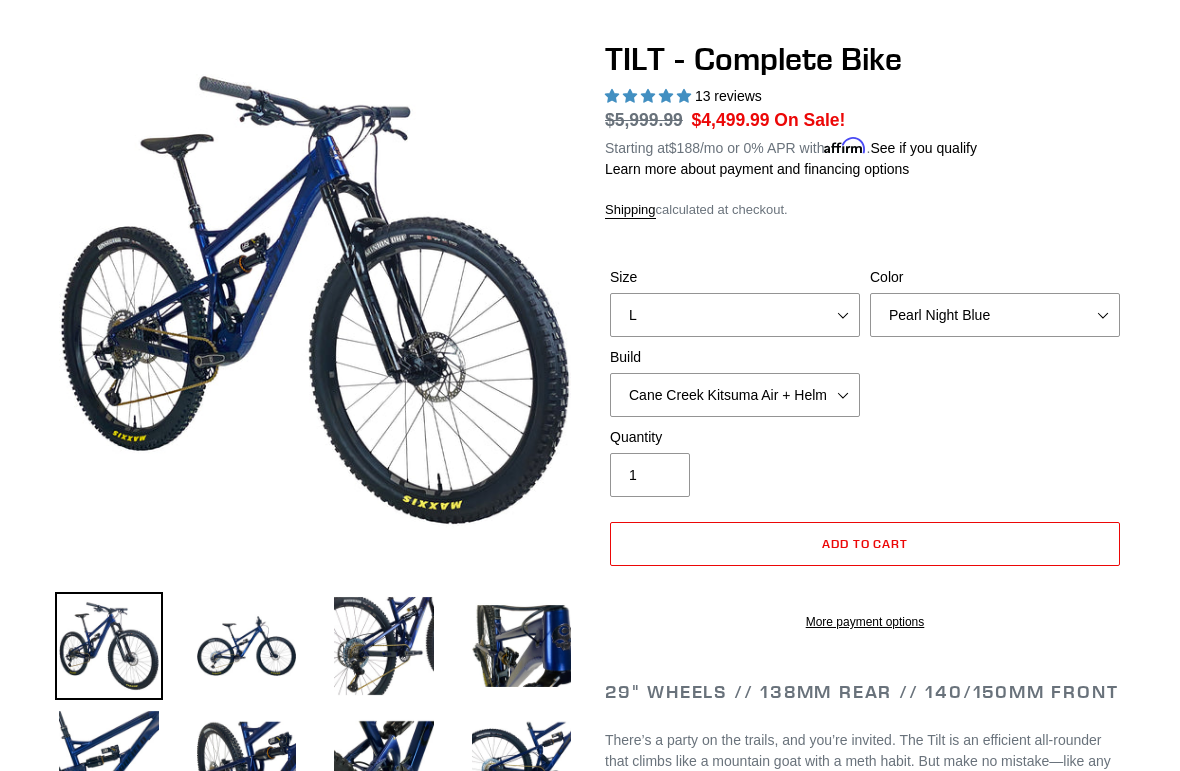 select on "RockShox SD ULT + Pike ULT 140 + SRAM XO" 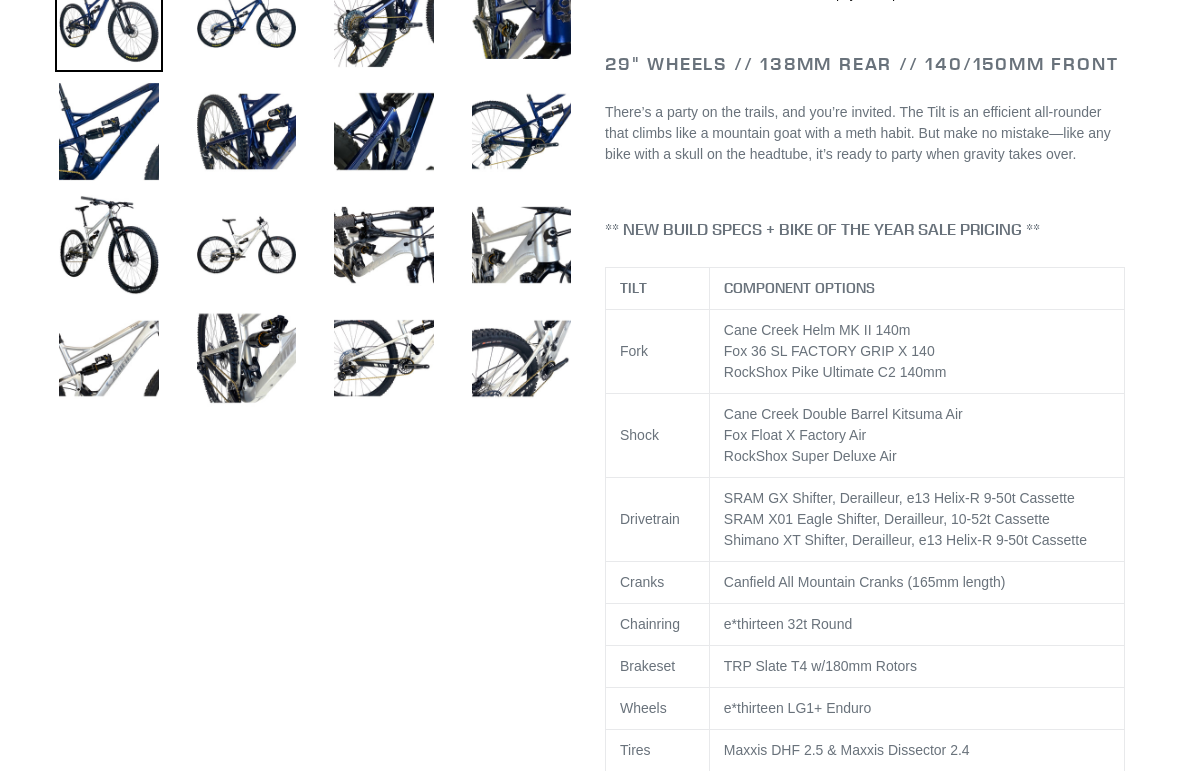 scroll, scrollTop: 792, scrollLeft: 0, axis: vertical 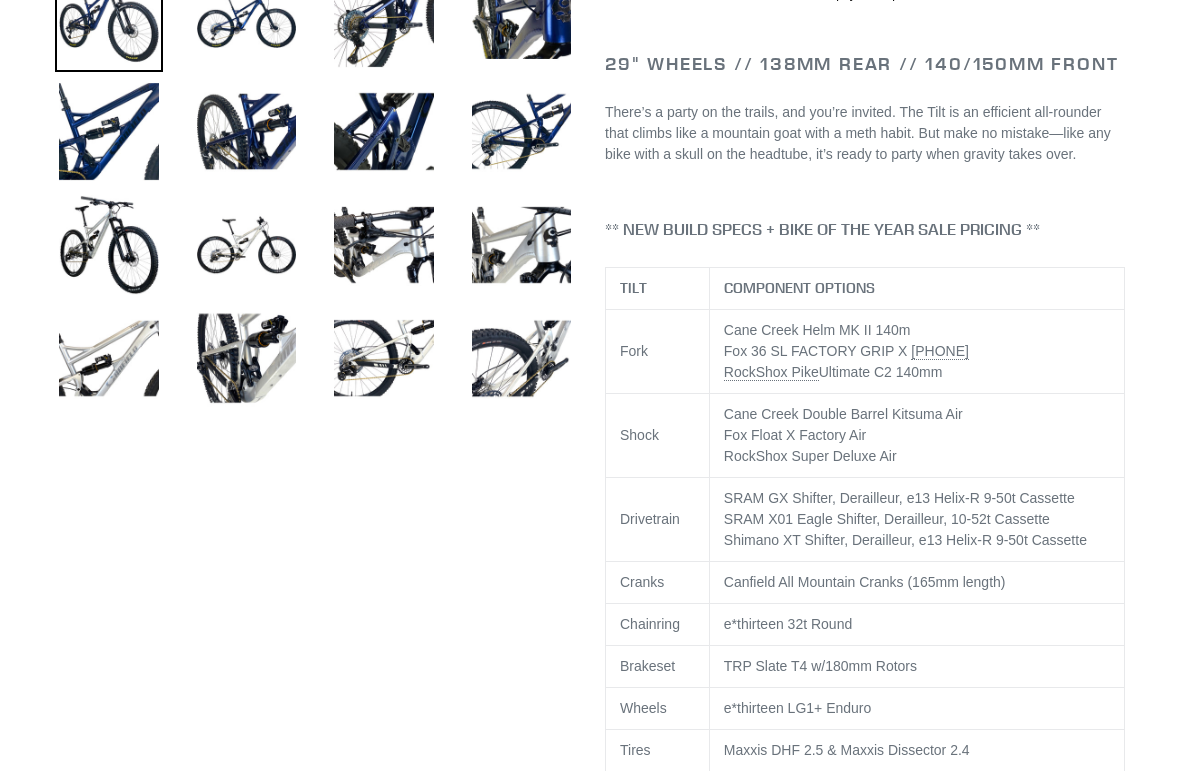 click on "Cane Creek Helm MK II 140m Fox 36 SL FACTORY GRIP X 140 RockShox Pike Ultimate C2 140mm" at bounding box center (916, 351) 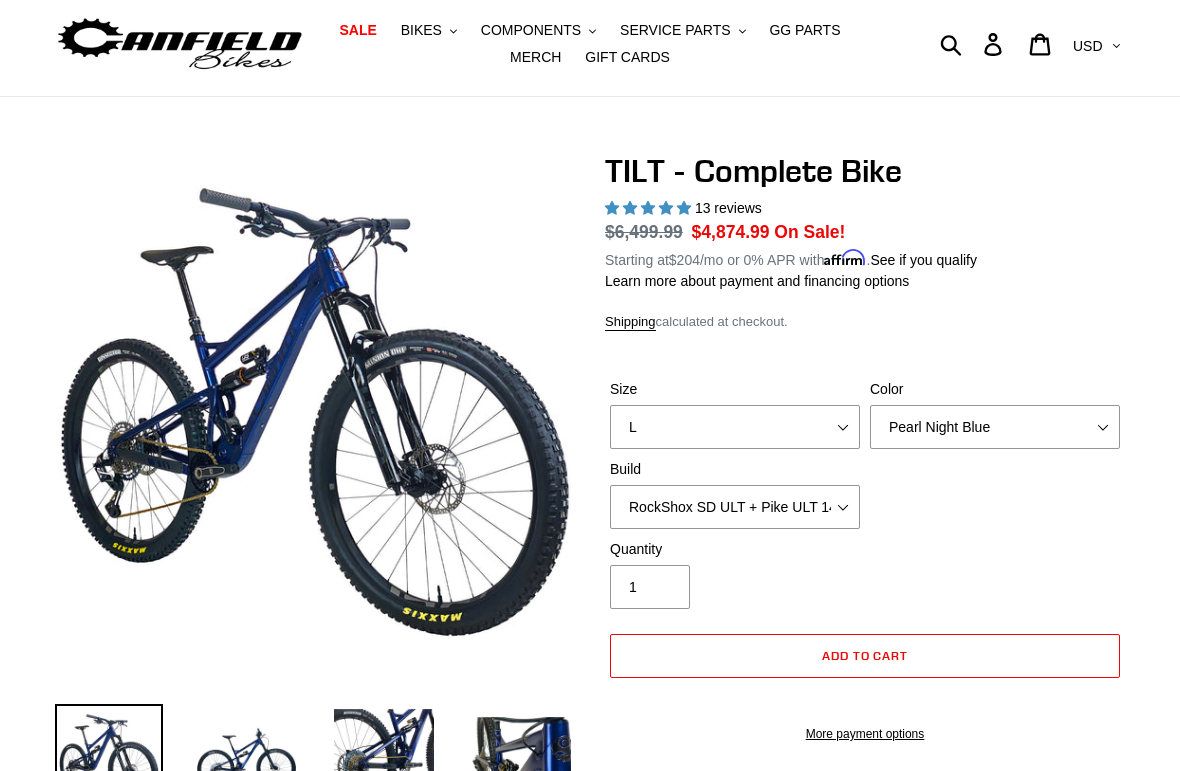 scroll, scrollTop: 0, scrollLeft: 0, axis: both 